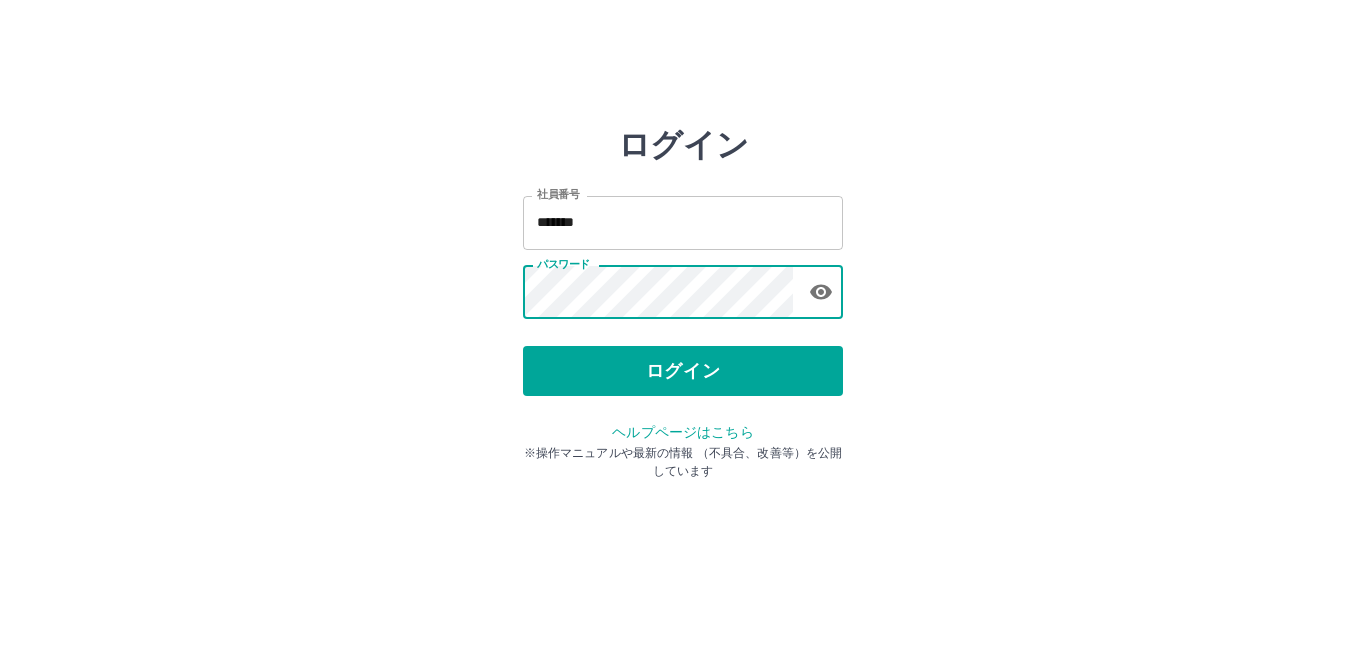scroll, scrollTop: 0, scrollLeft: 0, axis: both 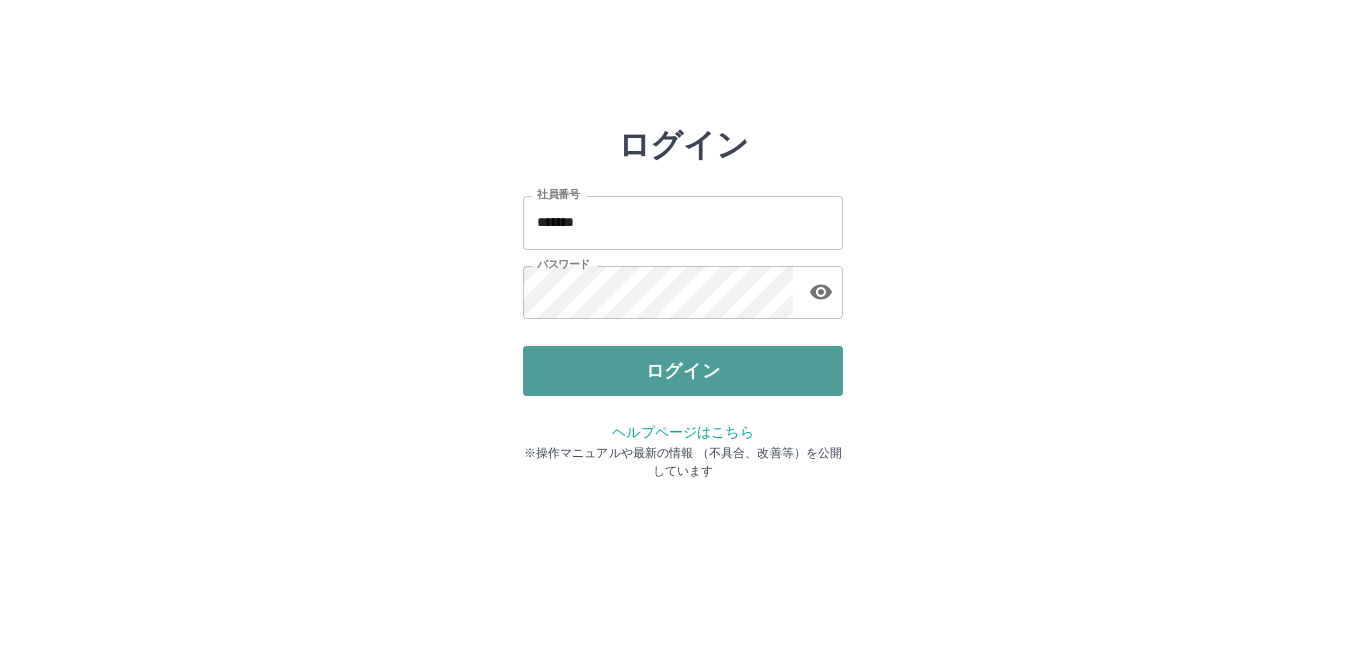 click on "ログイン" at bounding box center [683, 371] 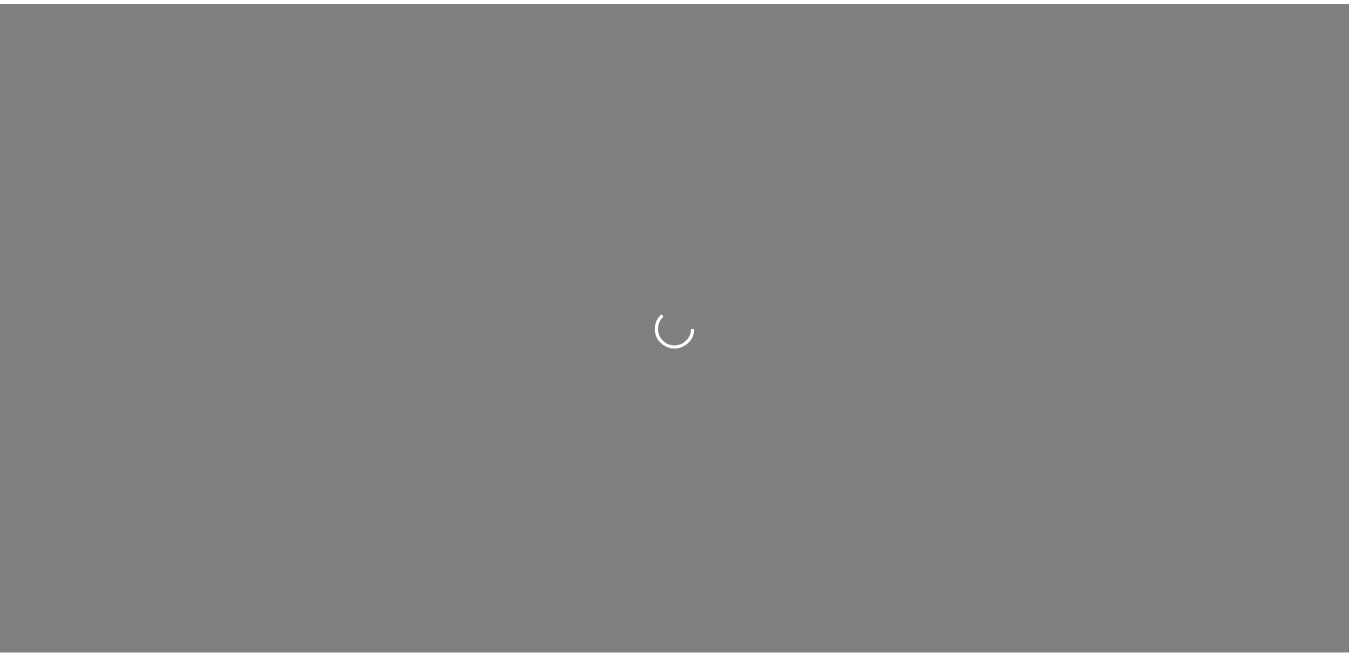 scroll, scrollTop: 0, scrollLeft: 0, axis: both 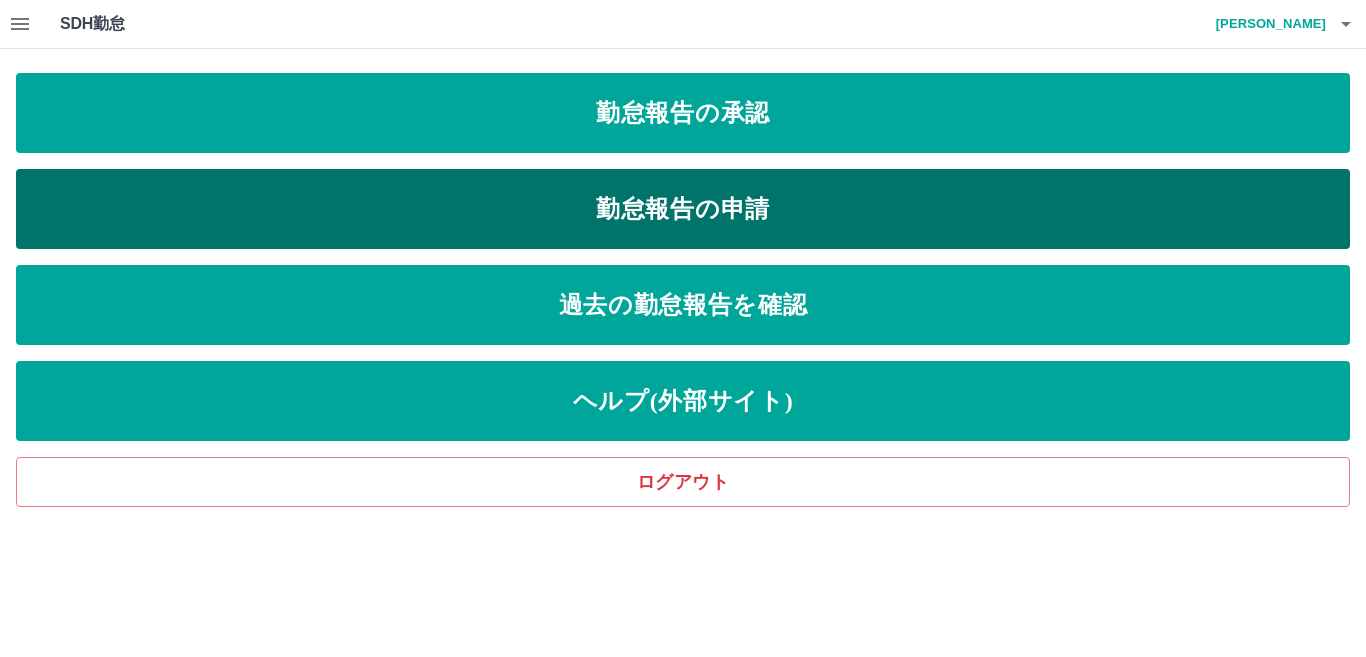 click on "勤怠報告の申請" at bounding box center [683, 209] 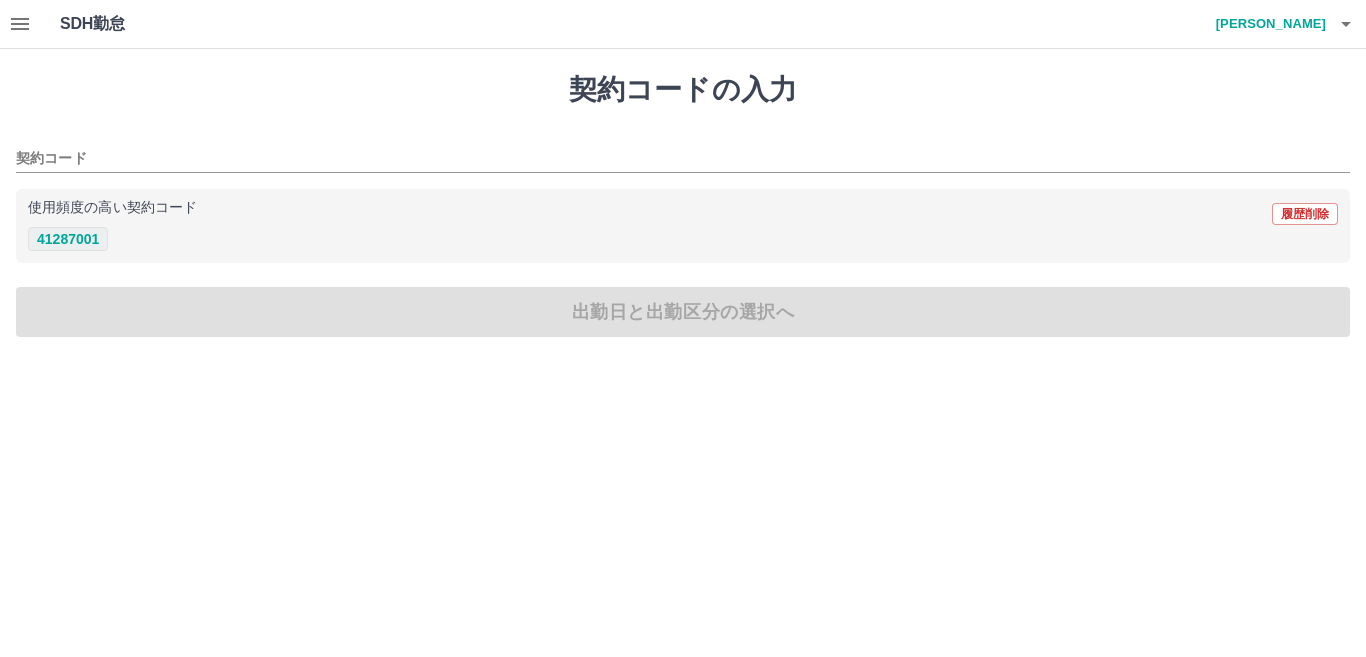 click on "41287001" at bounding box center [68, 239] 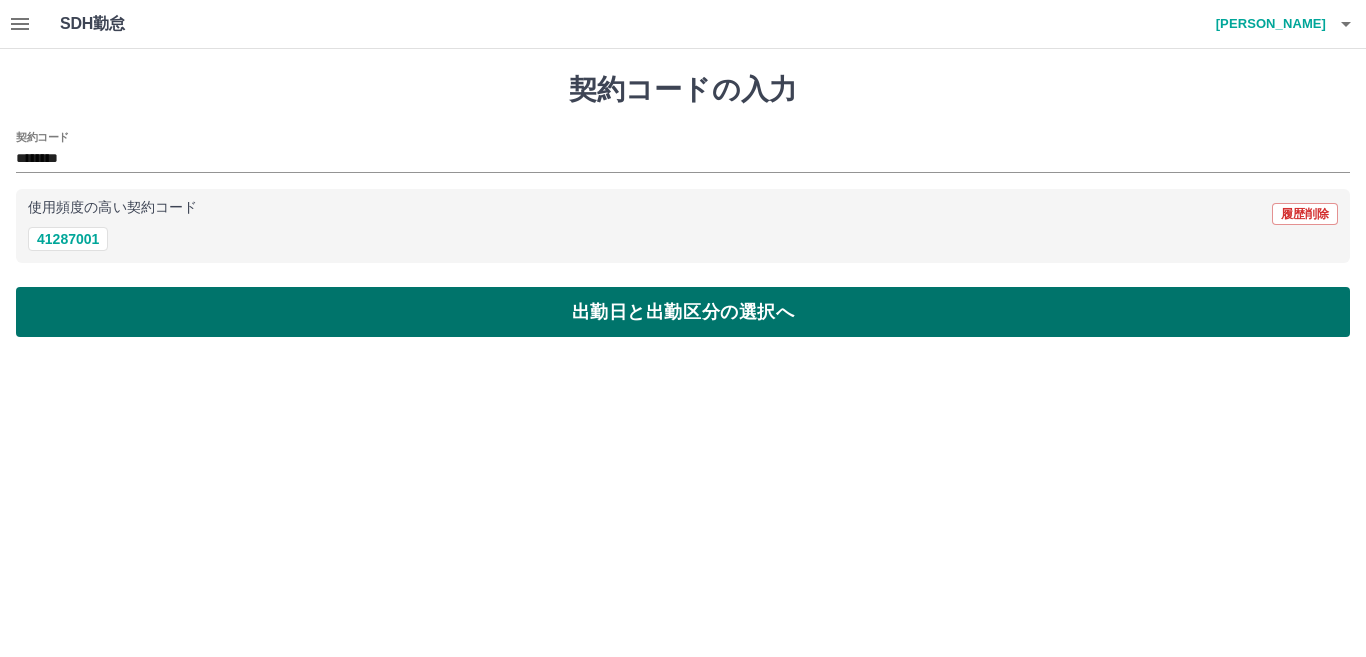 click on "出勤日と出勤区分の選択へ" at bounding box center (683, 312) 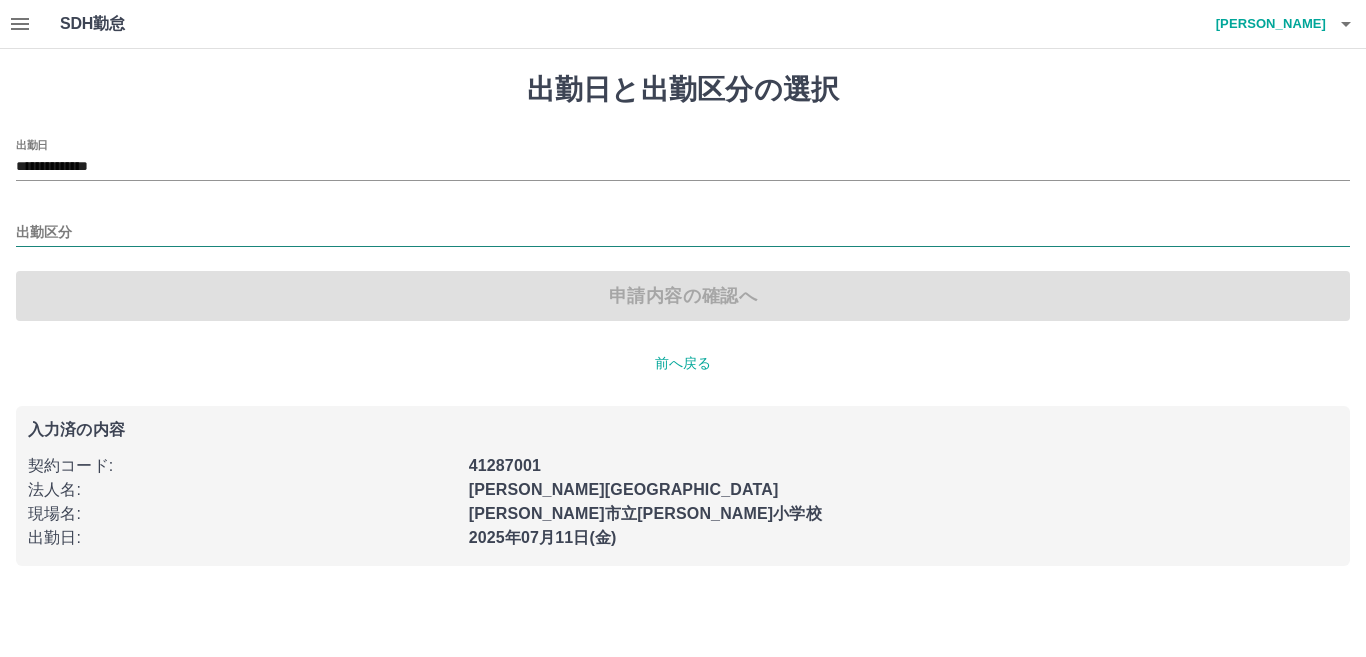 click on "出勤区分" at bounding box center (683, 233) 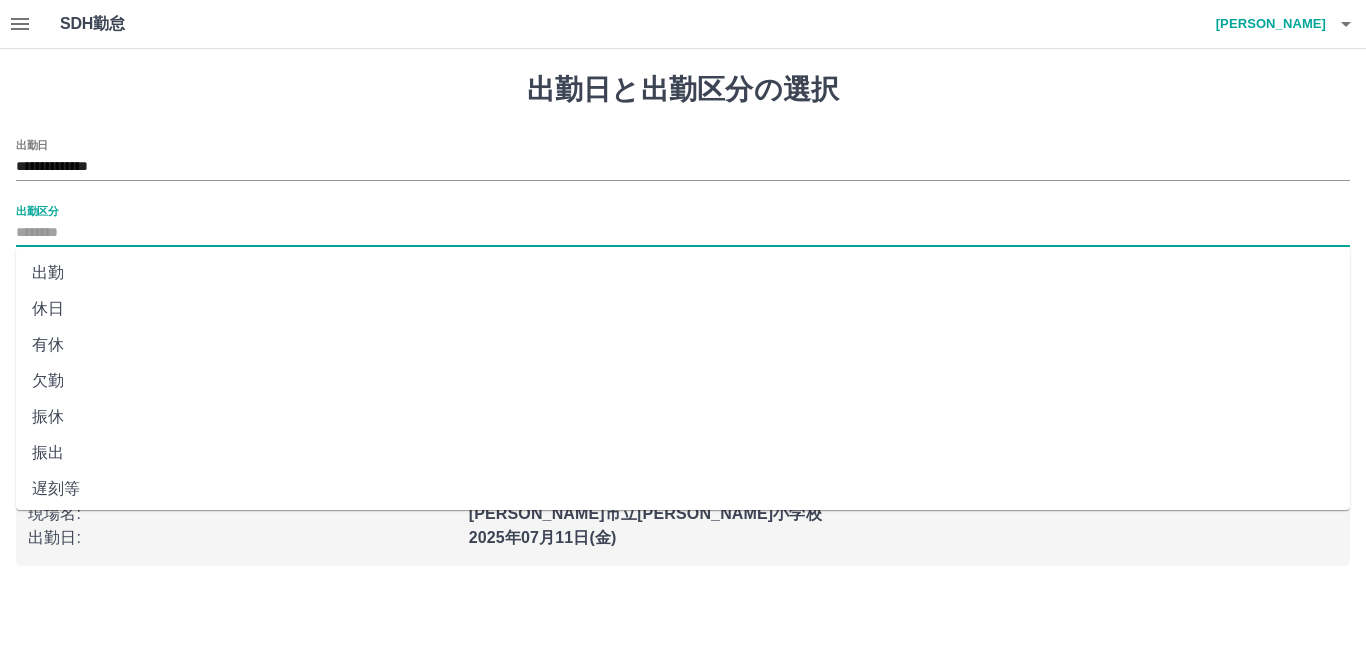 click on "出勤" at bounding box center [683, 273] 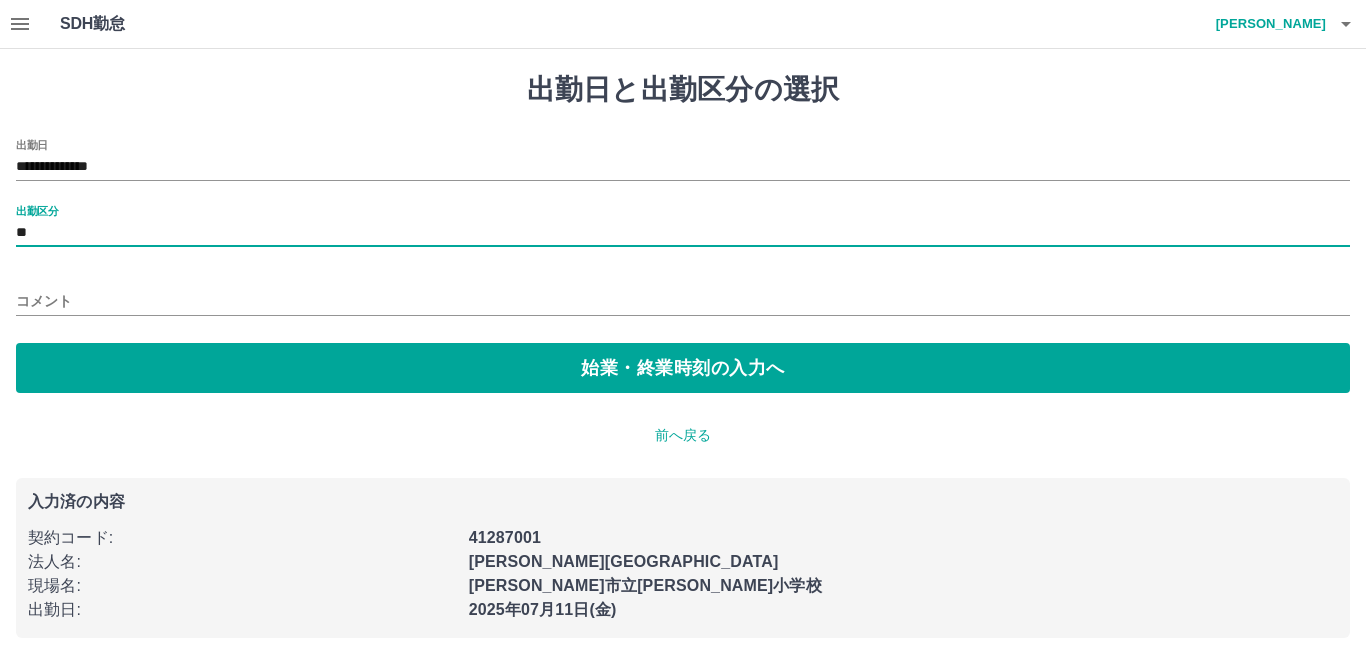 type on "**" 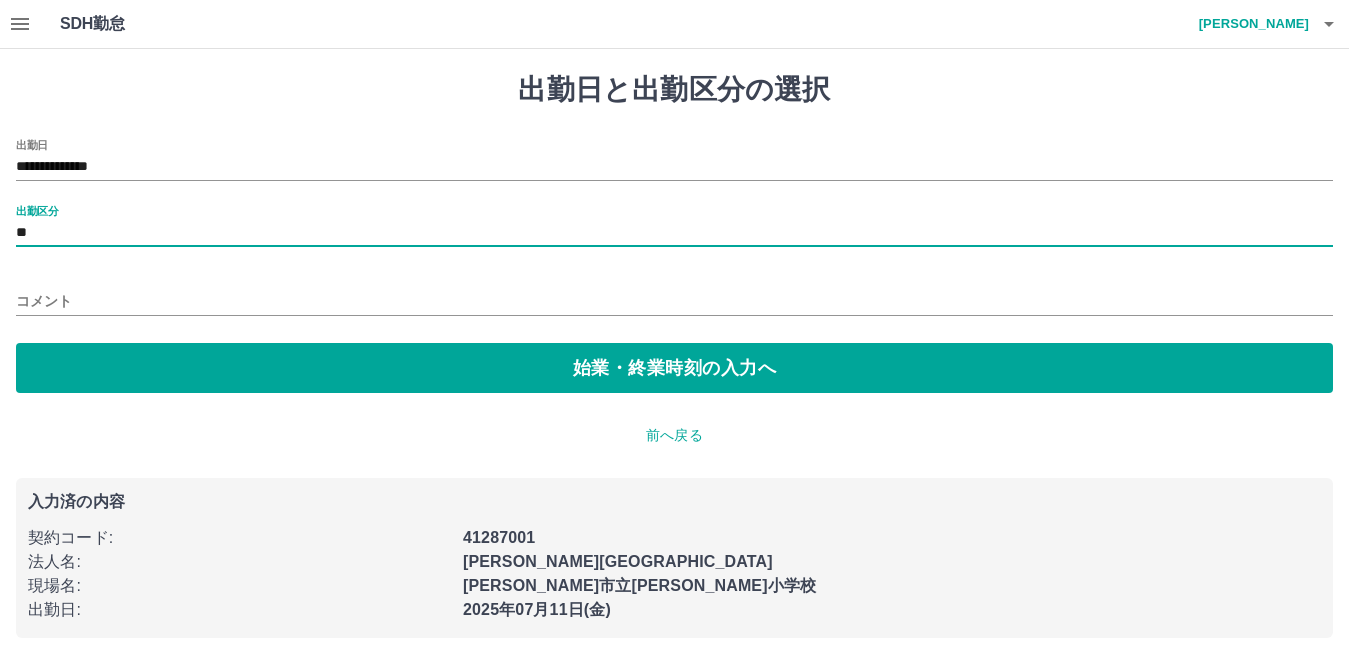 click on "**********" at bounding box center [674, 355] 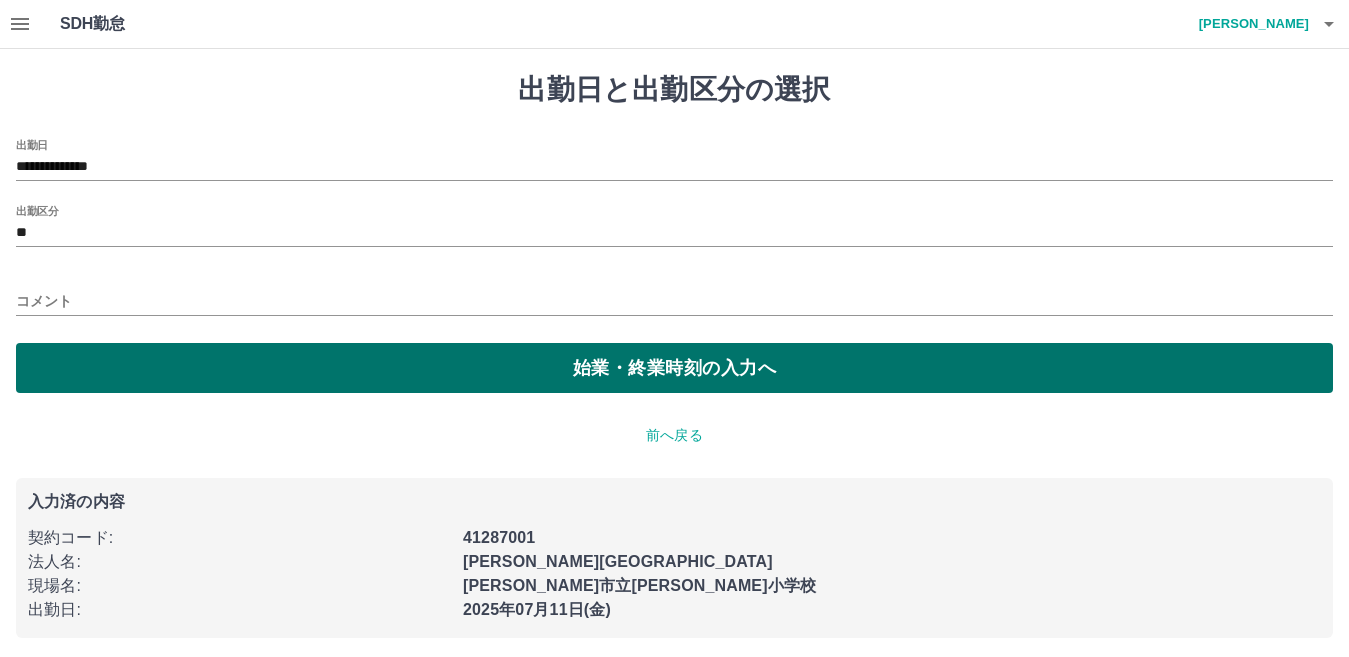 click on "始業・終業時刻の入力へ" at bounding box center (674, 368) 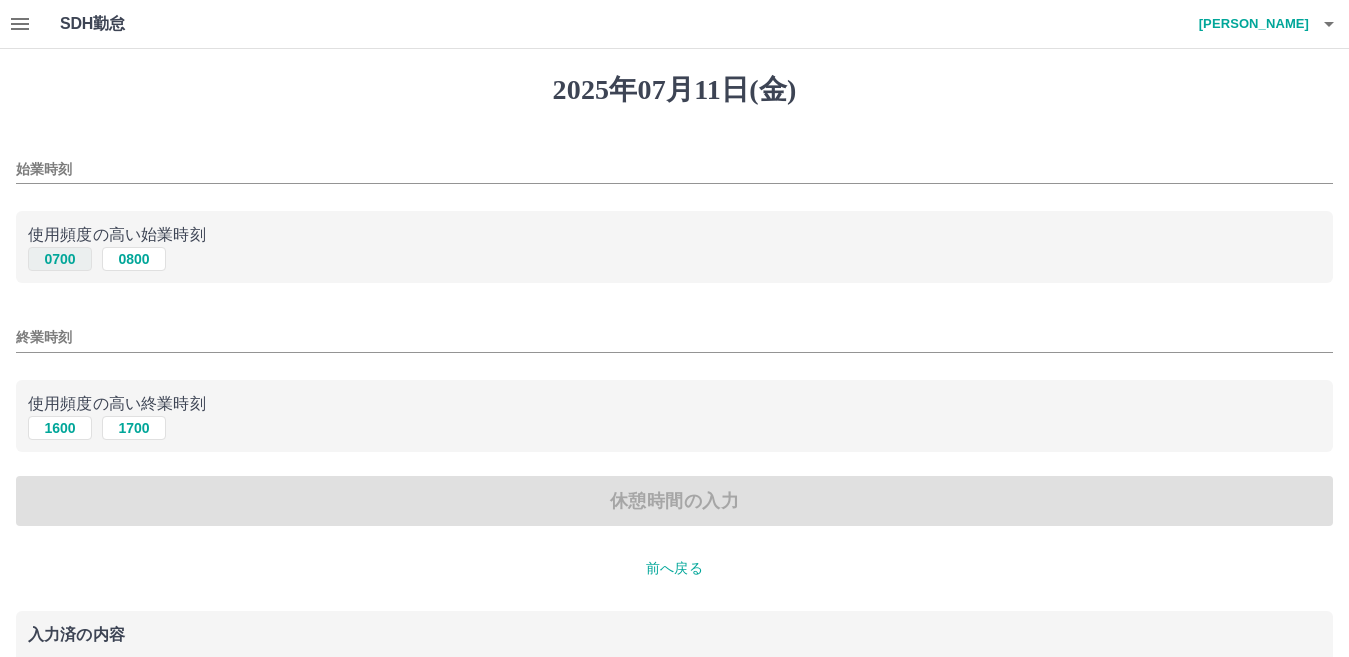click on "0700" at bounding box center [60, 259] 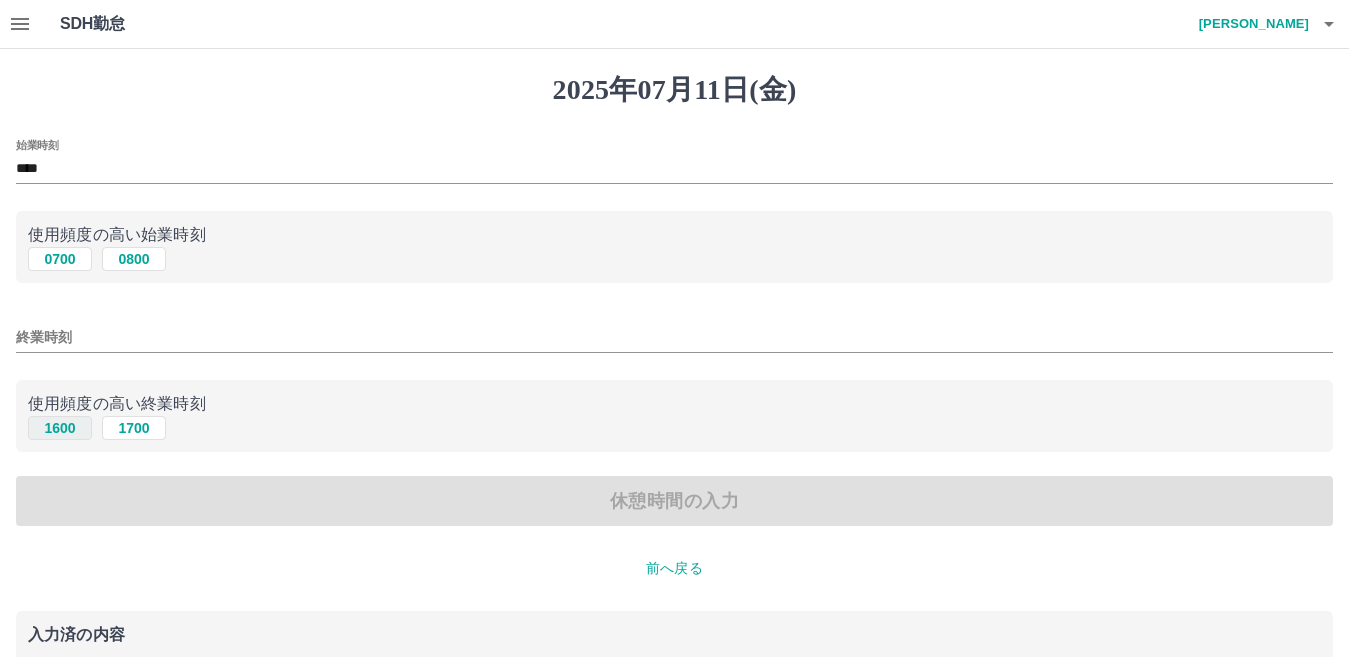 click on "1600" at bounding box center (60, 428) 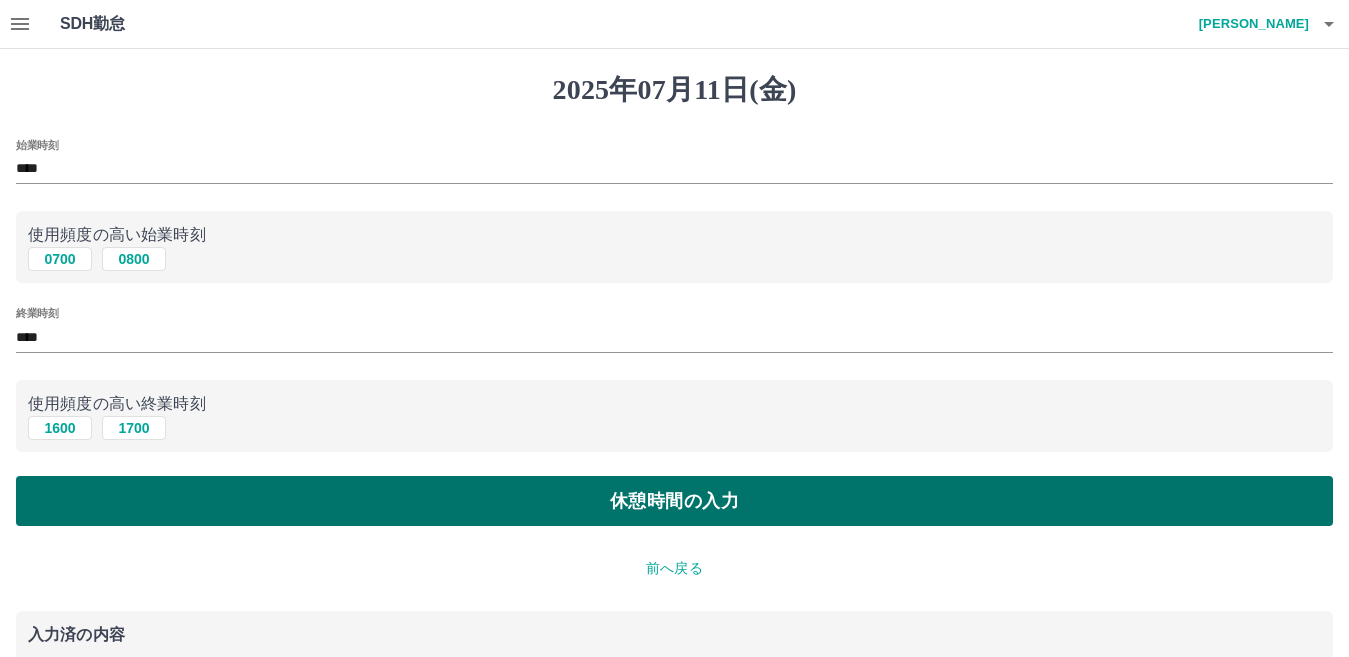 click on "休憩時間の入力" at bounding box center [674, 501] 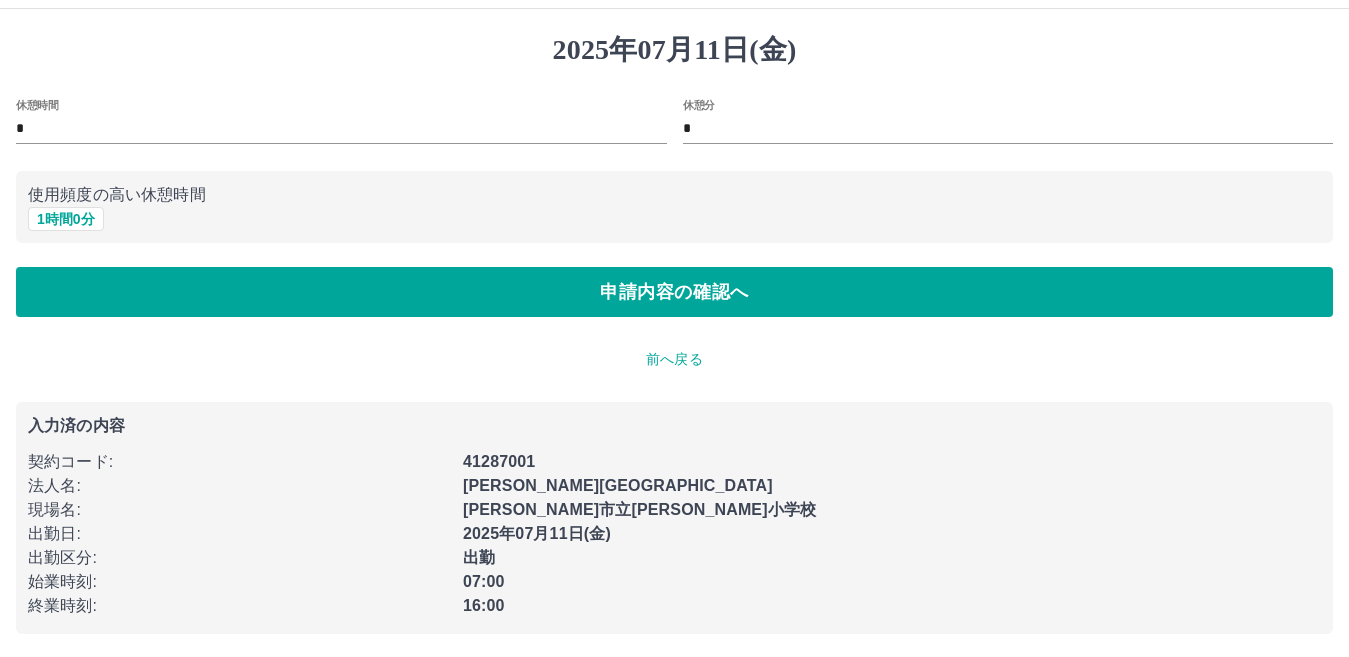scroll, scrollTop: 42, scrollLeft: 0, axis: vertical 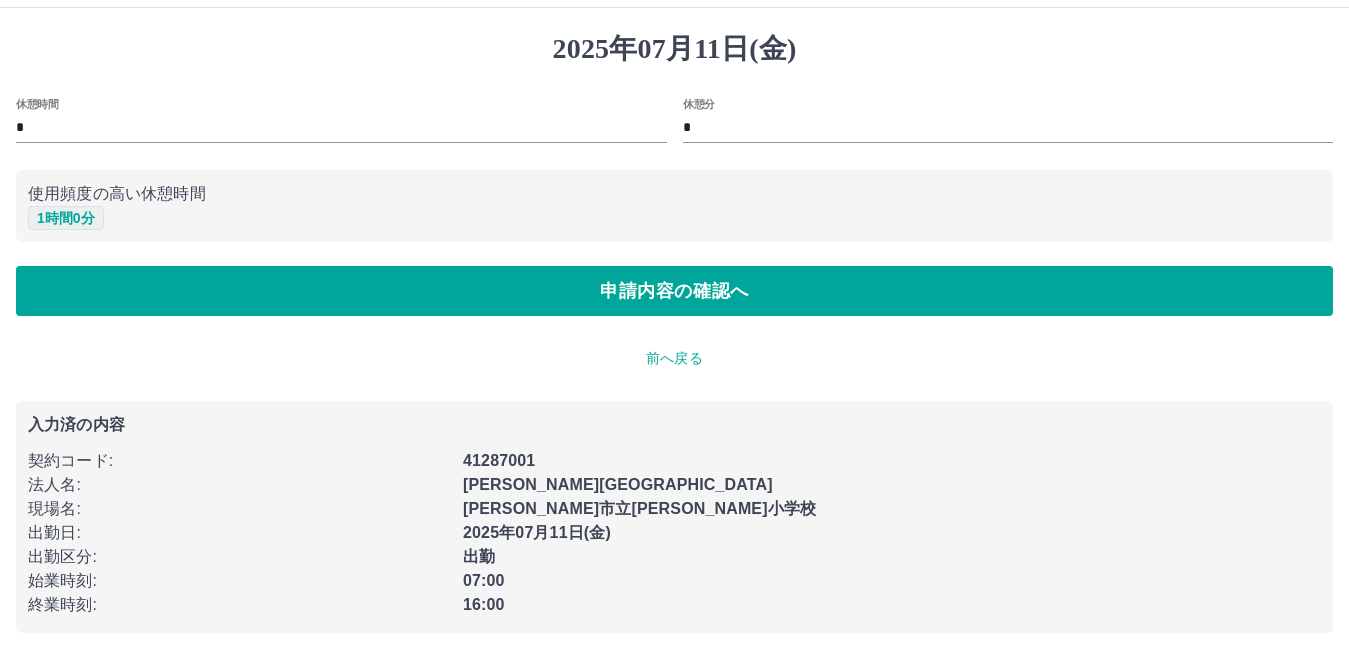 click on "1 時間 0 分" at bounding box center [66, 218] 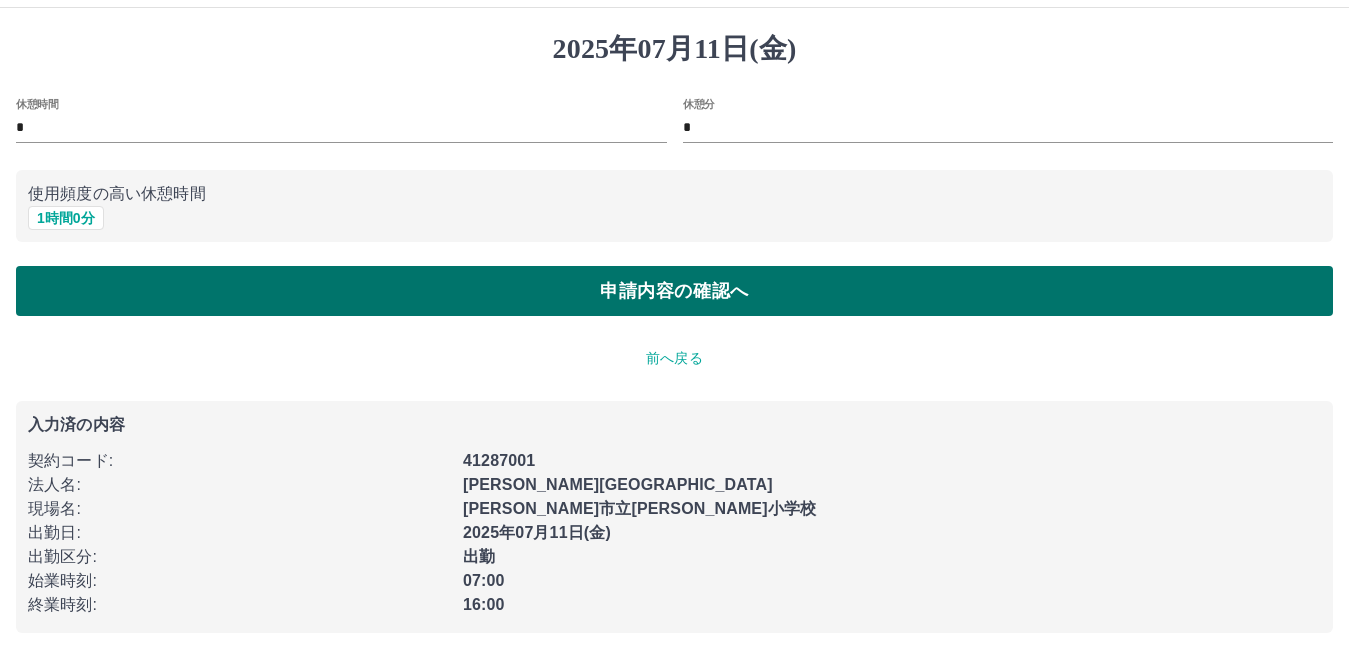 click on "申請内容の確認へ" at bounding box center [674, 291] 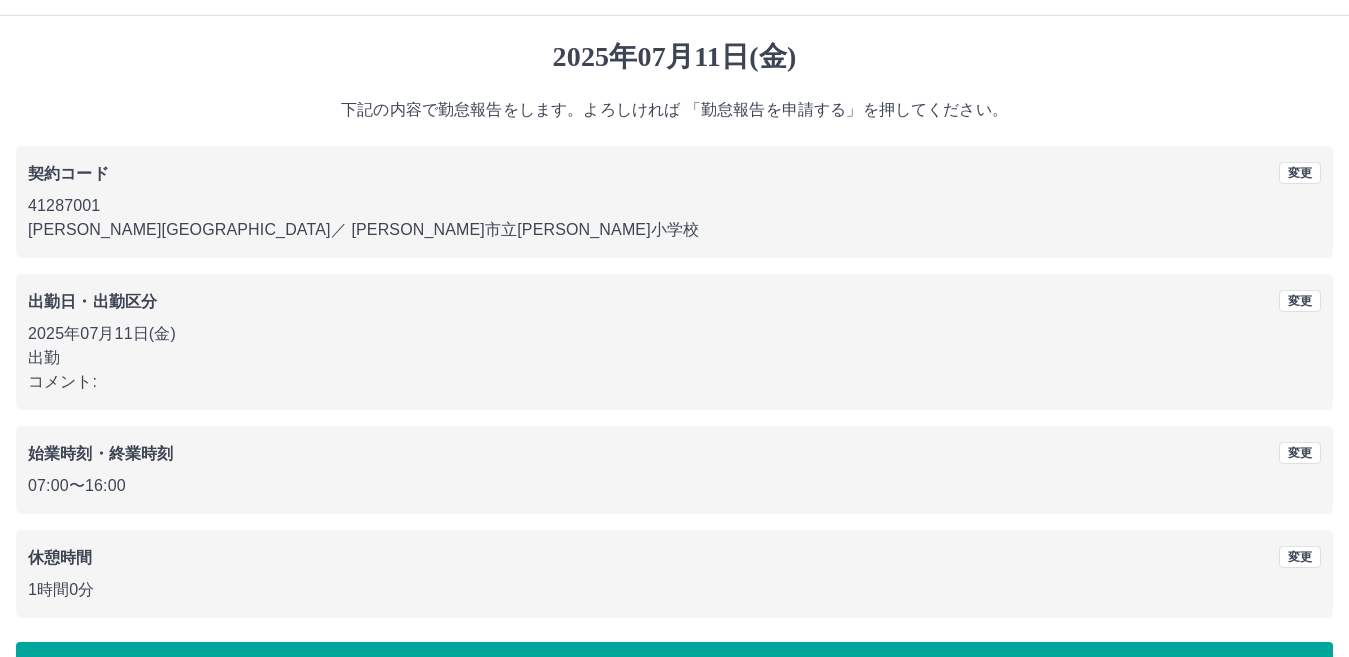 scroll, scrollTop: 92, scrollLeft: 0, axis: vertical 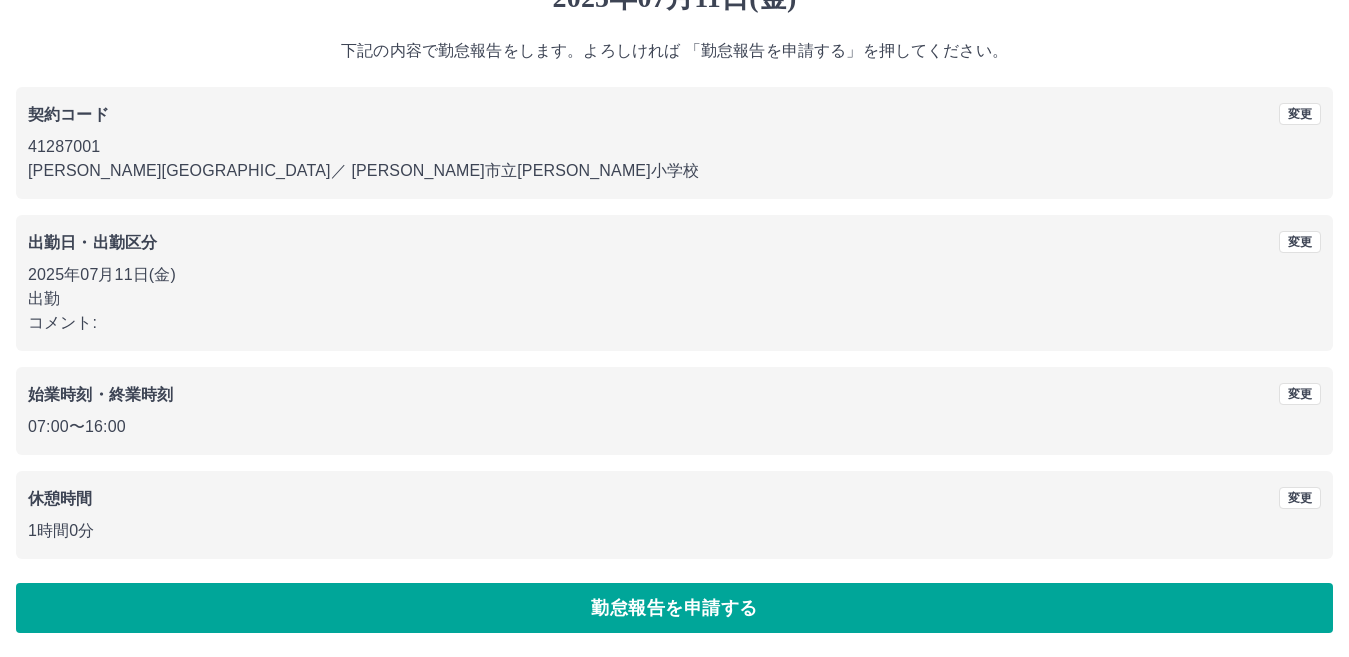click on "勤怠報告を申請する" at bounding box center (674, 608) 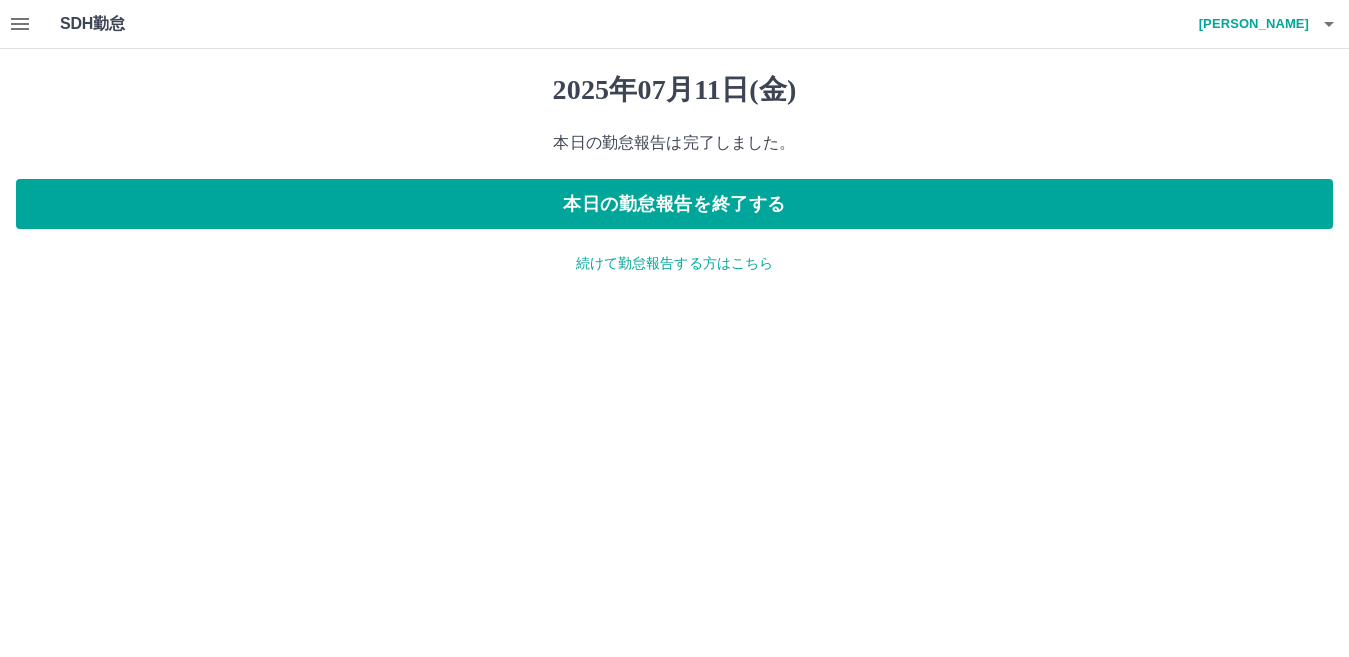 scroll, scrollTop: 0, scrollLeft: 0, axis: both 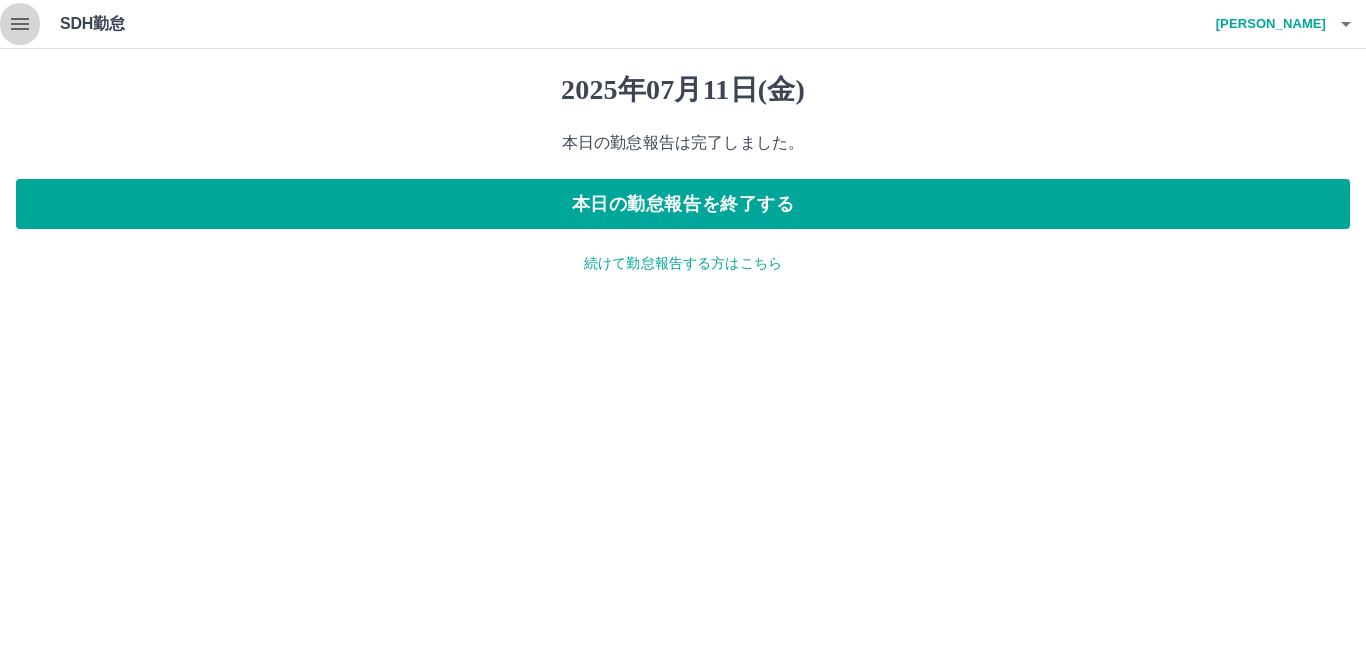 click at bounding box center (20, 24) 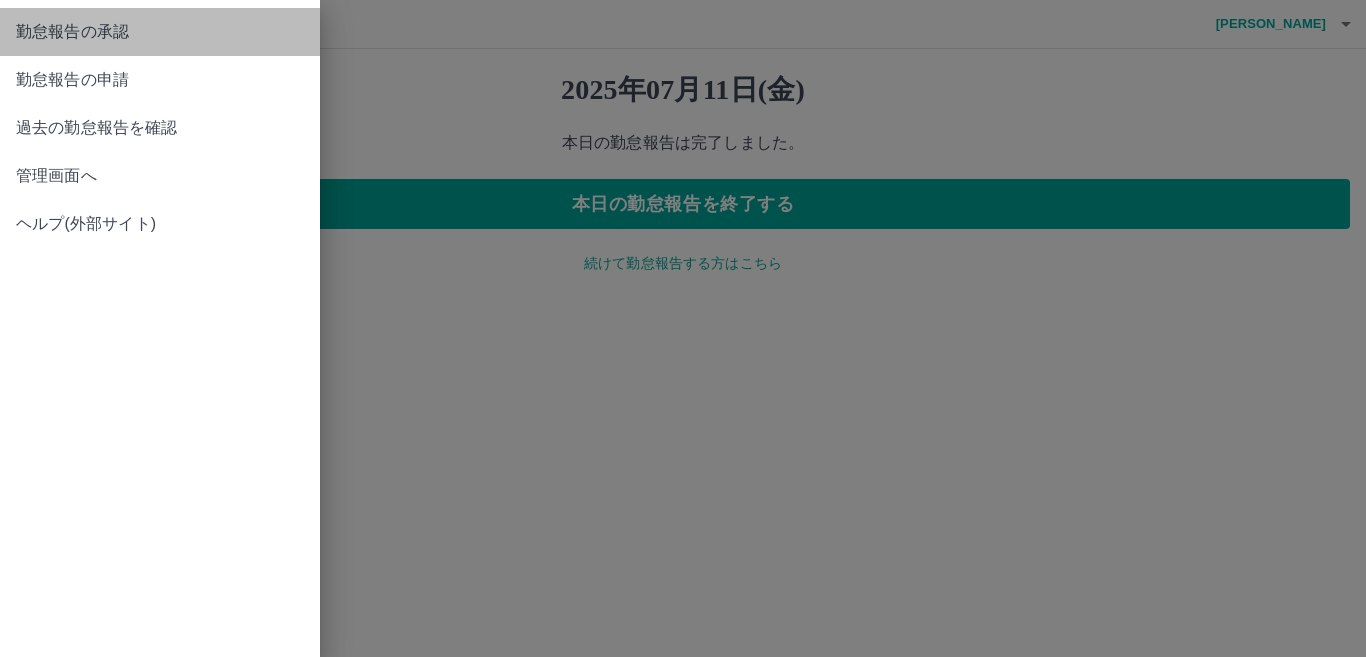 click on "勤怠報告の承認" at bounding box center (160, 32) 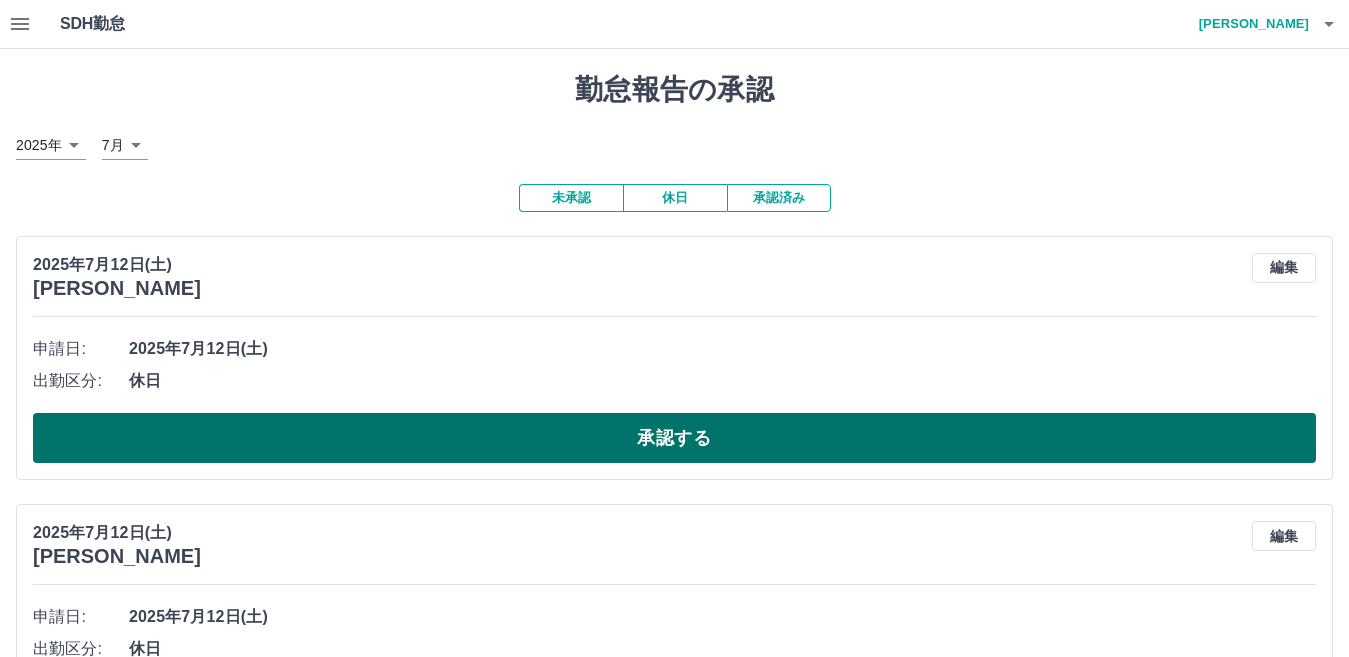 click on "2025年7月12日(土) 岩下　佳誉子 編集 申請日: 2025年7月12日(土) 出勤区分: 休日 承認する" at bounding box center (674, 358) 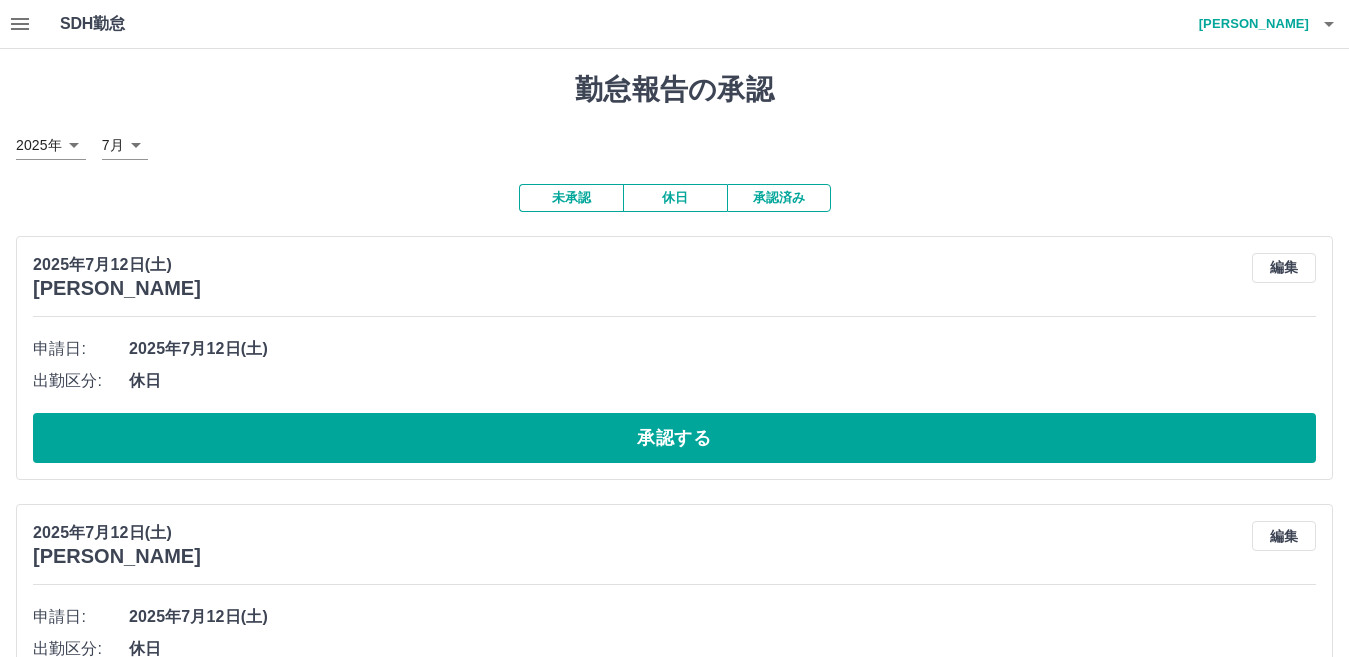 click on "承認する" at bounding box center (674, 438) 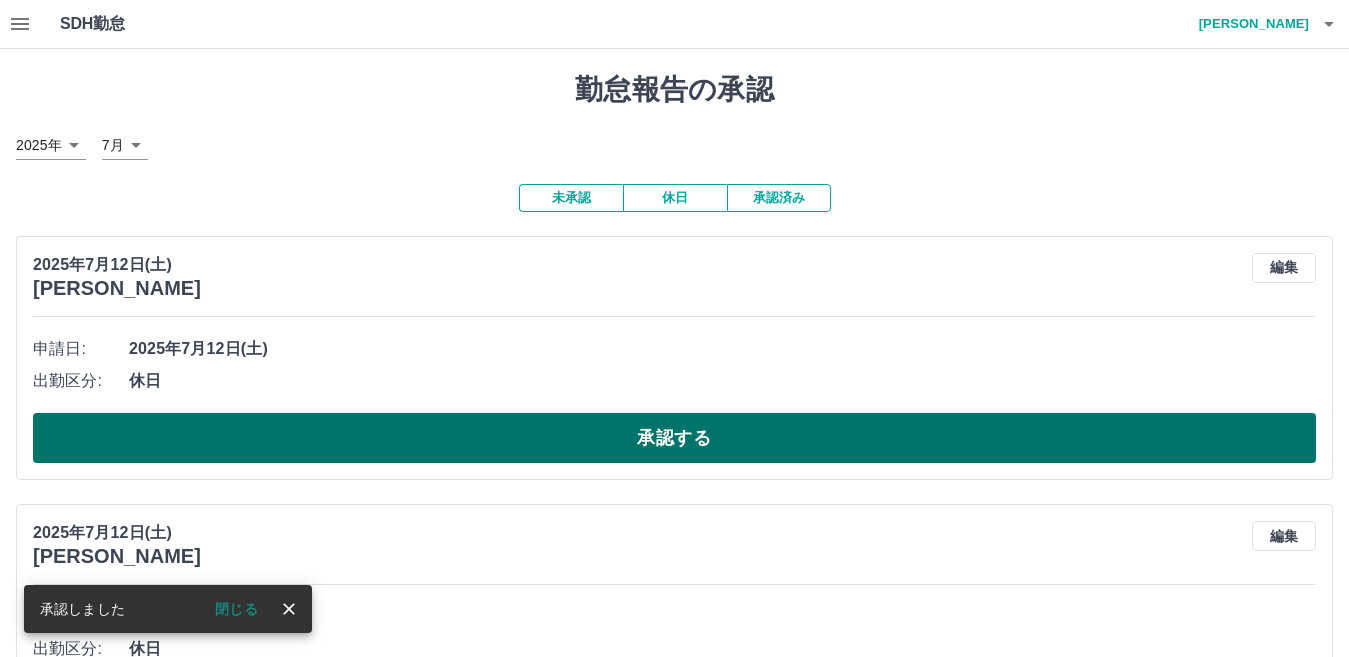 click on "承認する" at bounding box center (674, 438) 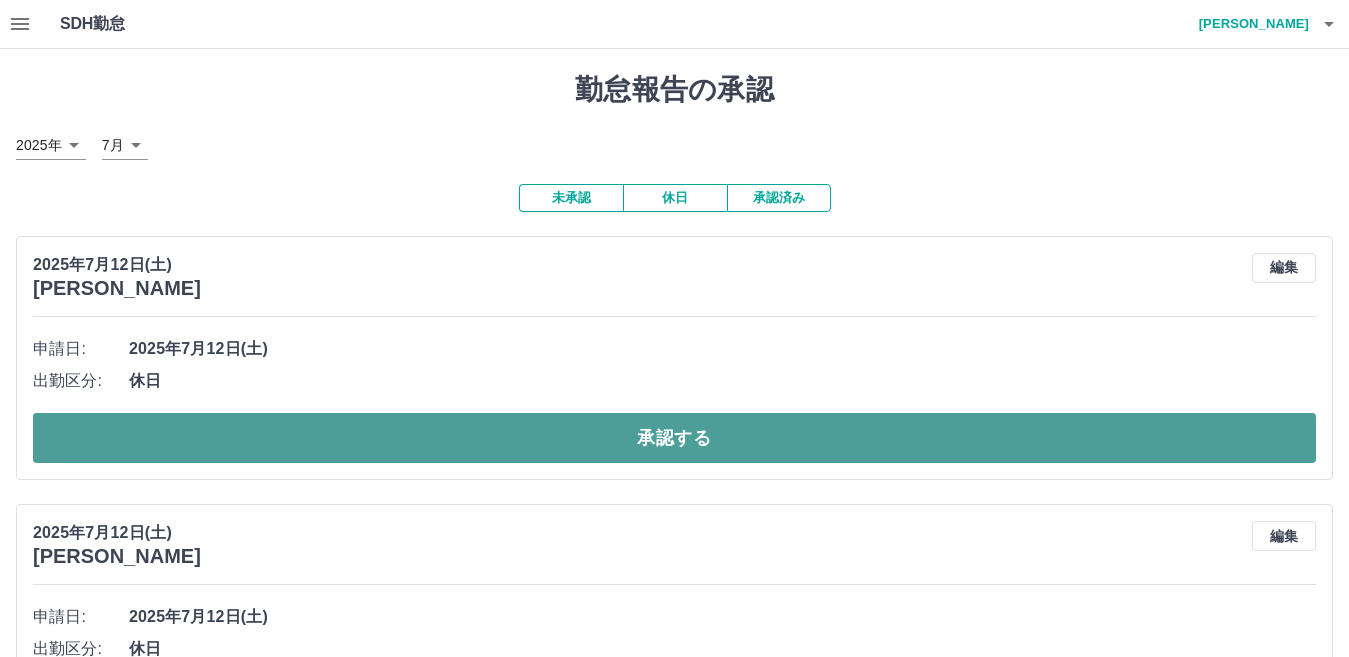 click on "承認する" at bounding box center (674, 438) 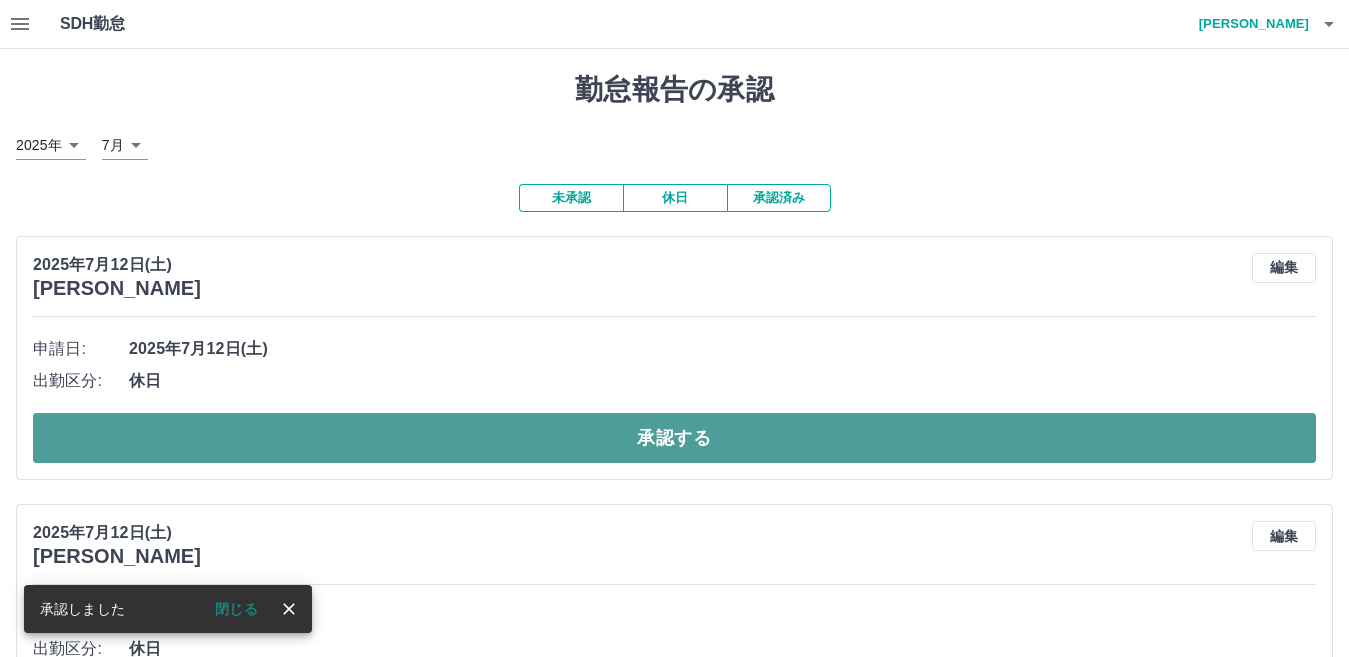 click on "承認する" at bounding box center (674, 438) 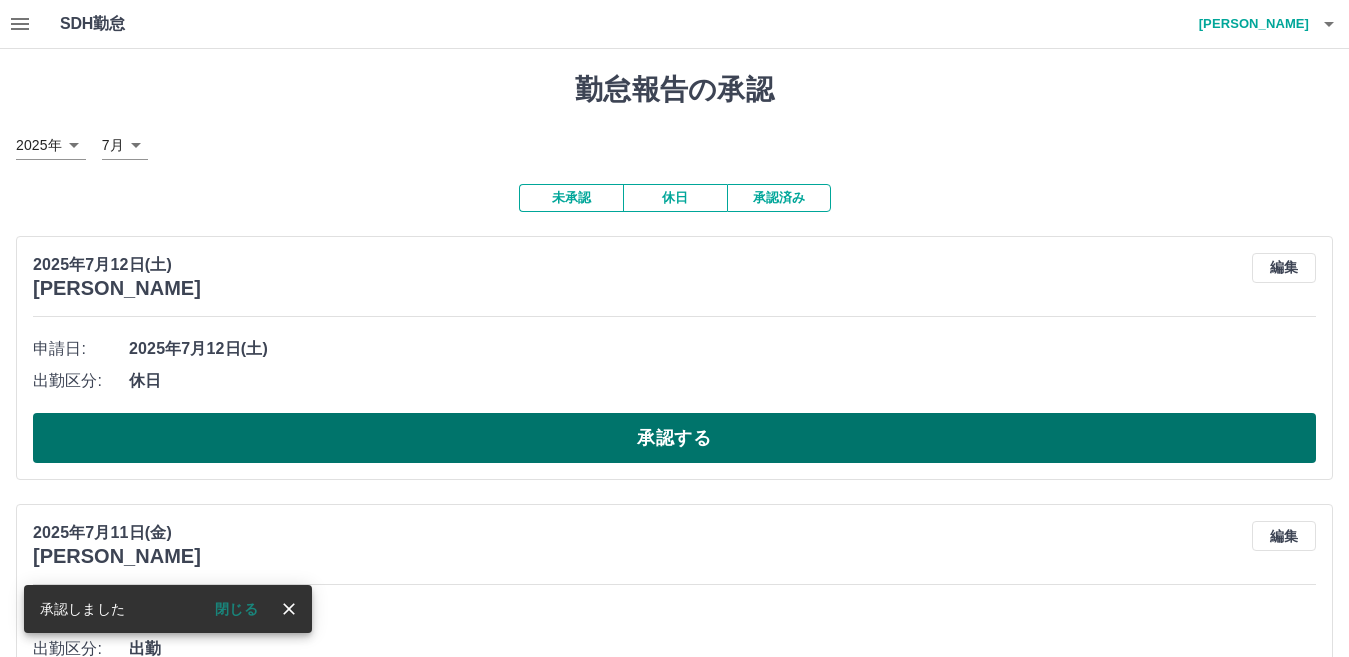 click on "承認する" at bounding box center [674, 438] 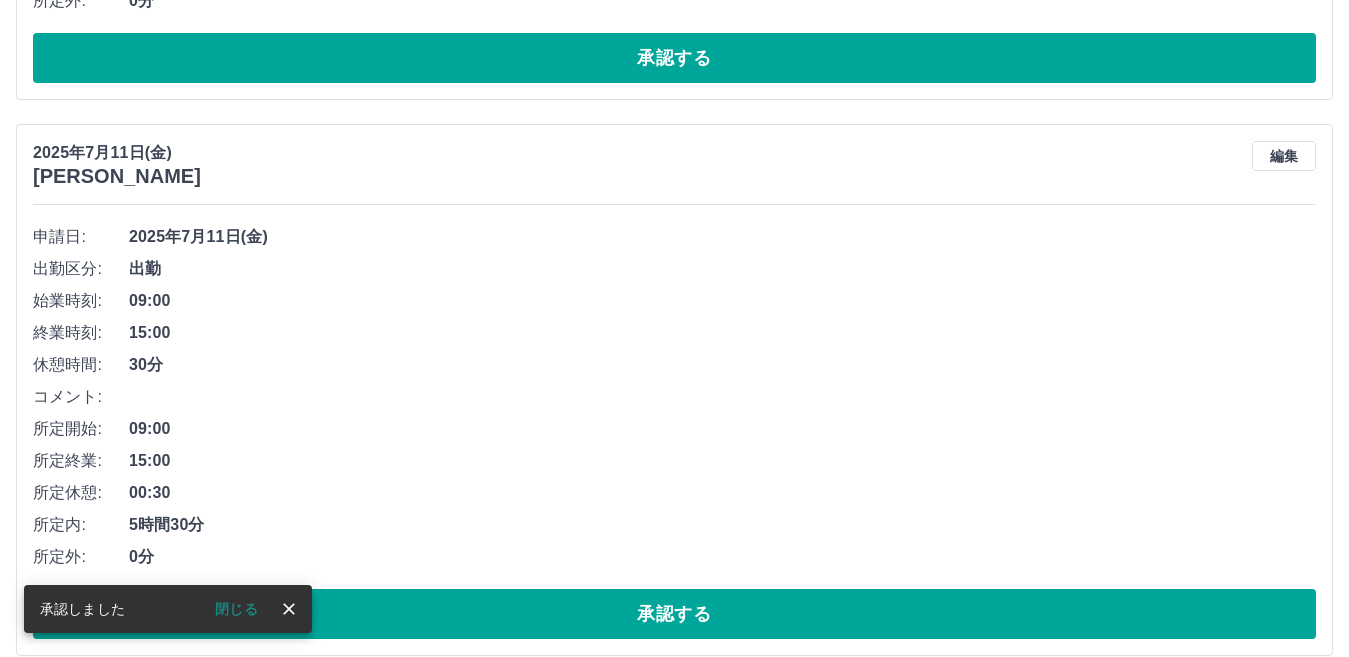 scroll, scrollTop: 732, scrollLeft: 0, axis: vertical 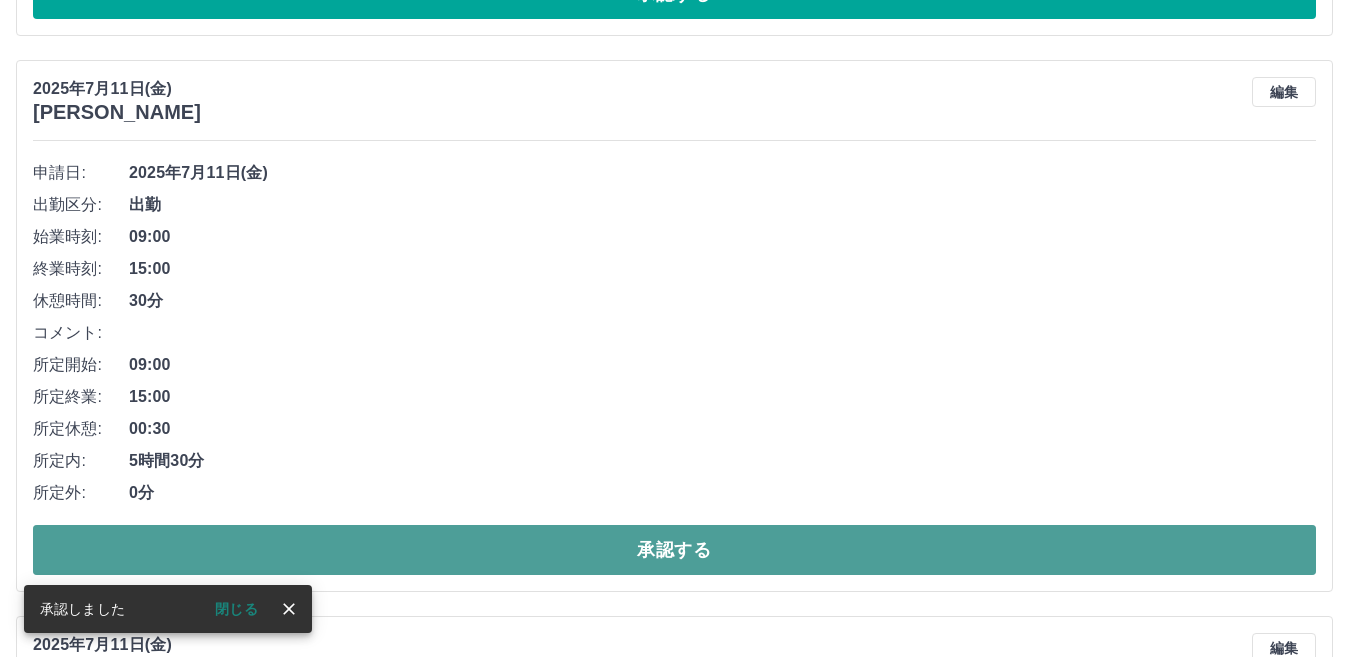 click on "承認する" at bounding box center (674, 550) 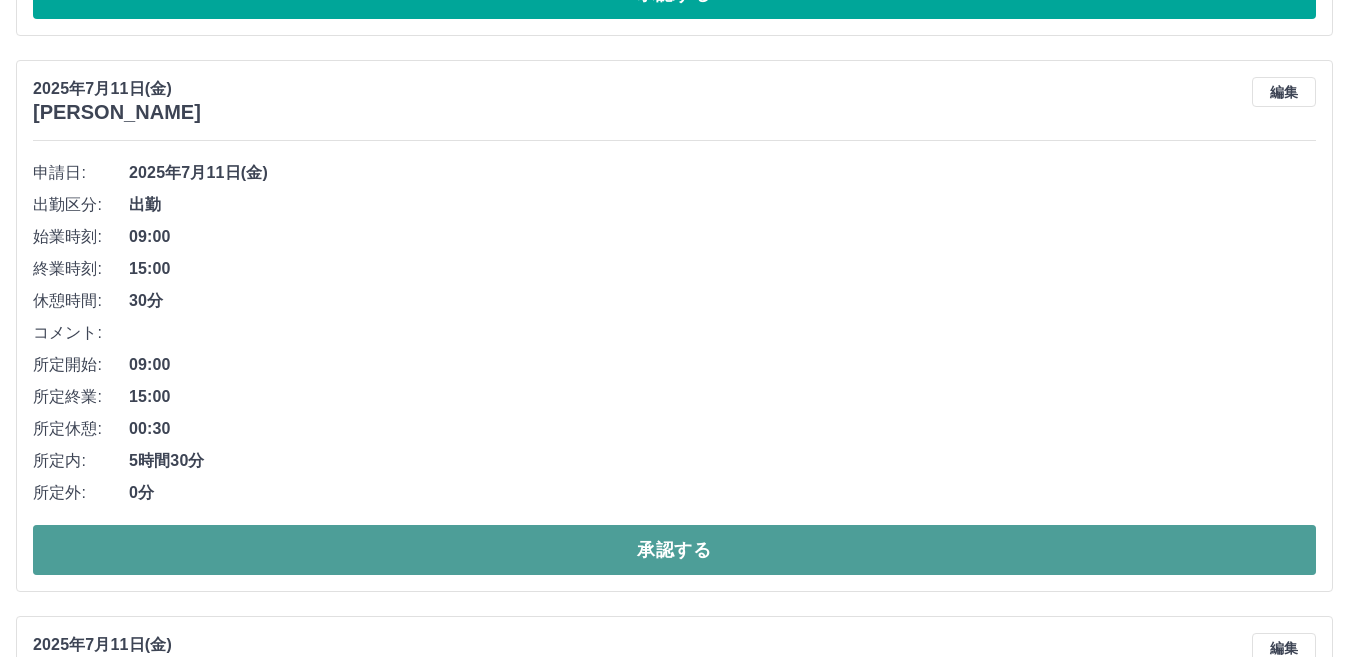 click on "承認する" at bounding box center [674, 550] 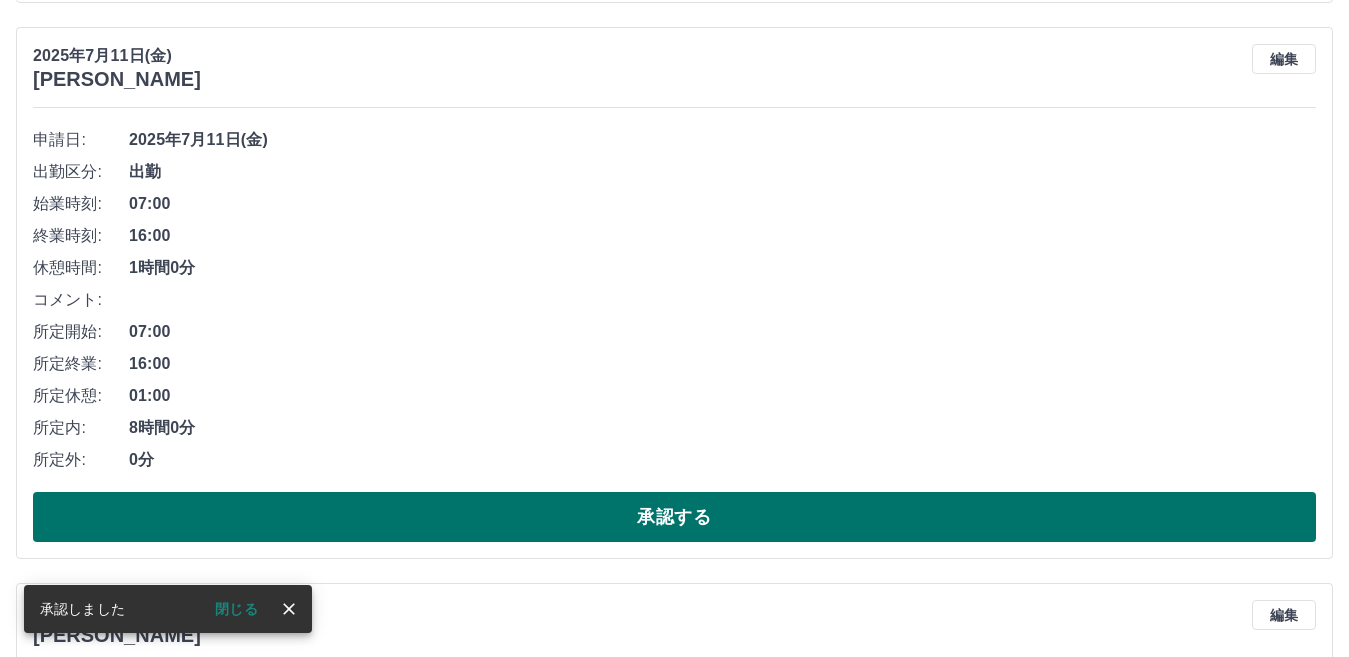 scroll, scrollTop: 800, scrollLeft: 0, axis: vertical 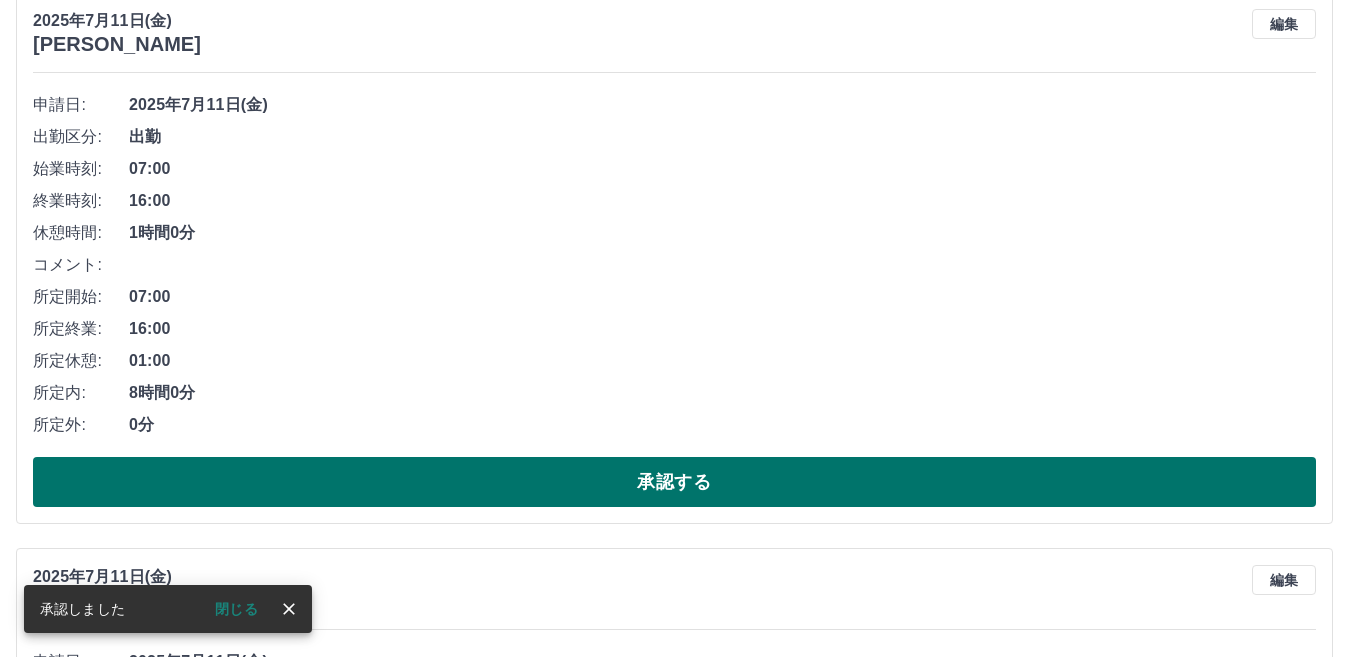 click on "承認する" at bounding box center [674, 482] 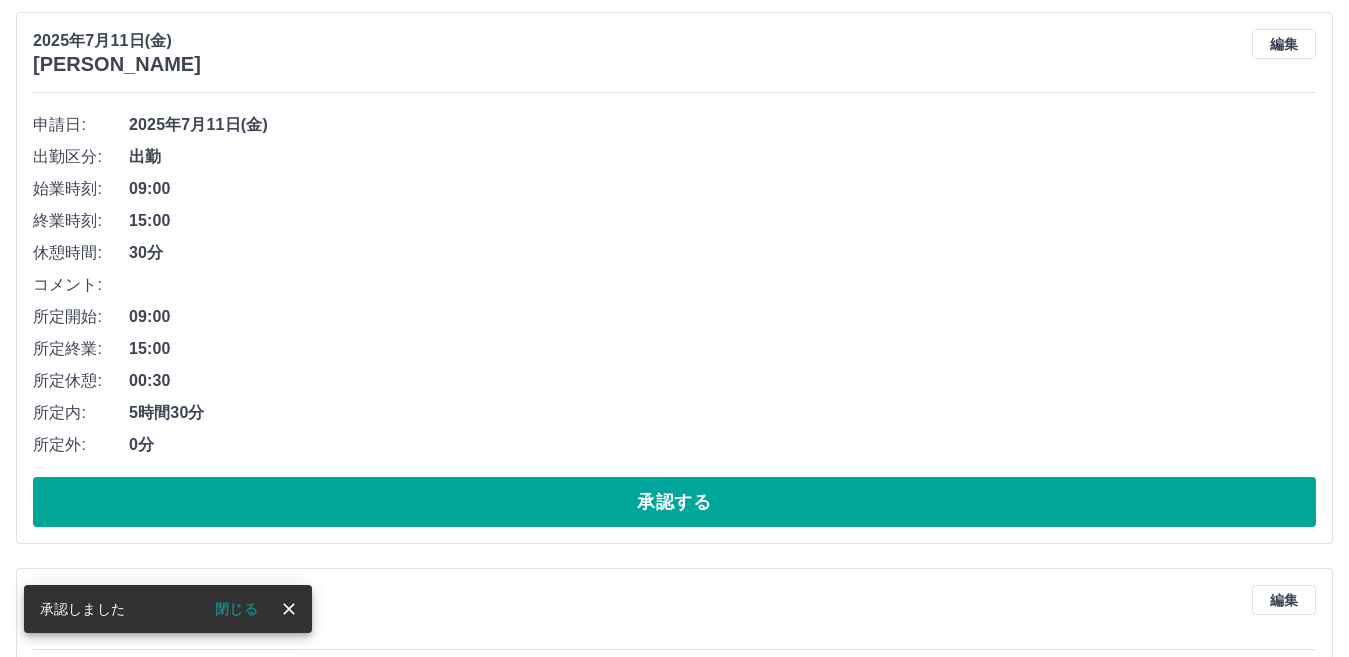 scroll, scrollTop: 744, scrollLeft: 0, axis: vertical 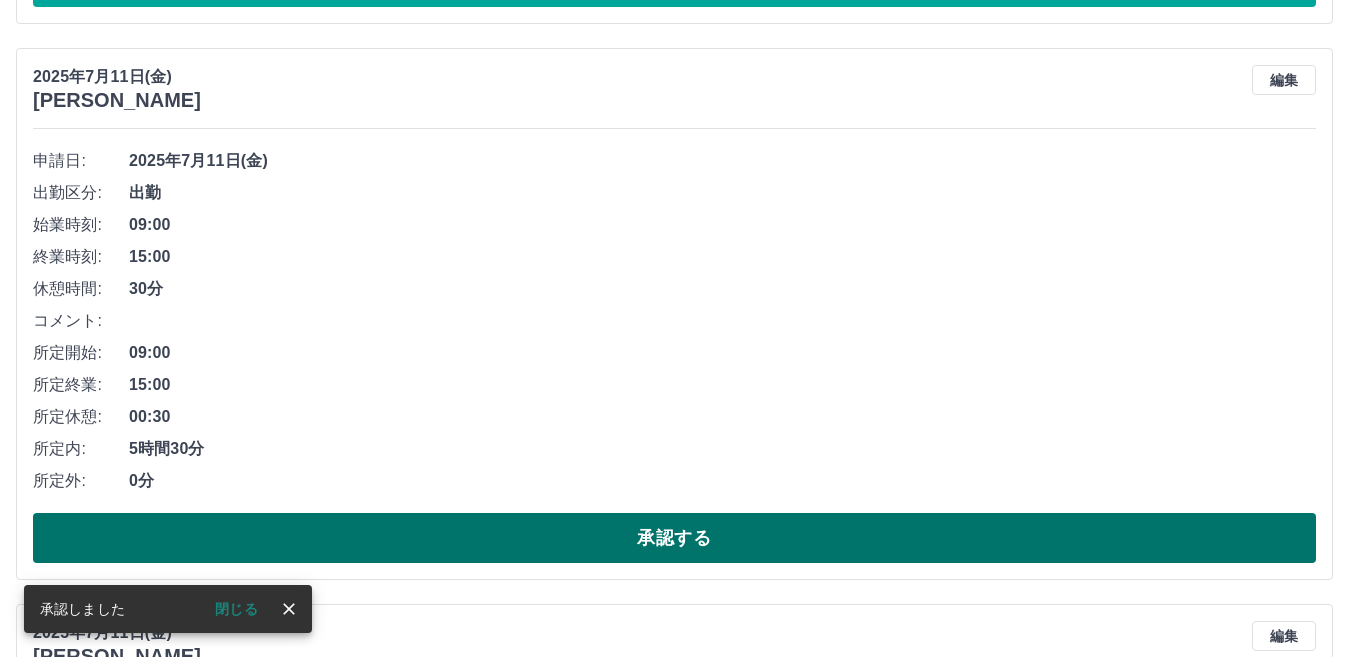 click on "承認する" at bounding box center (674, 538) 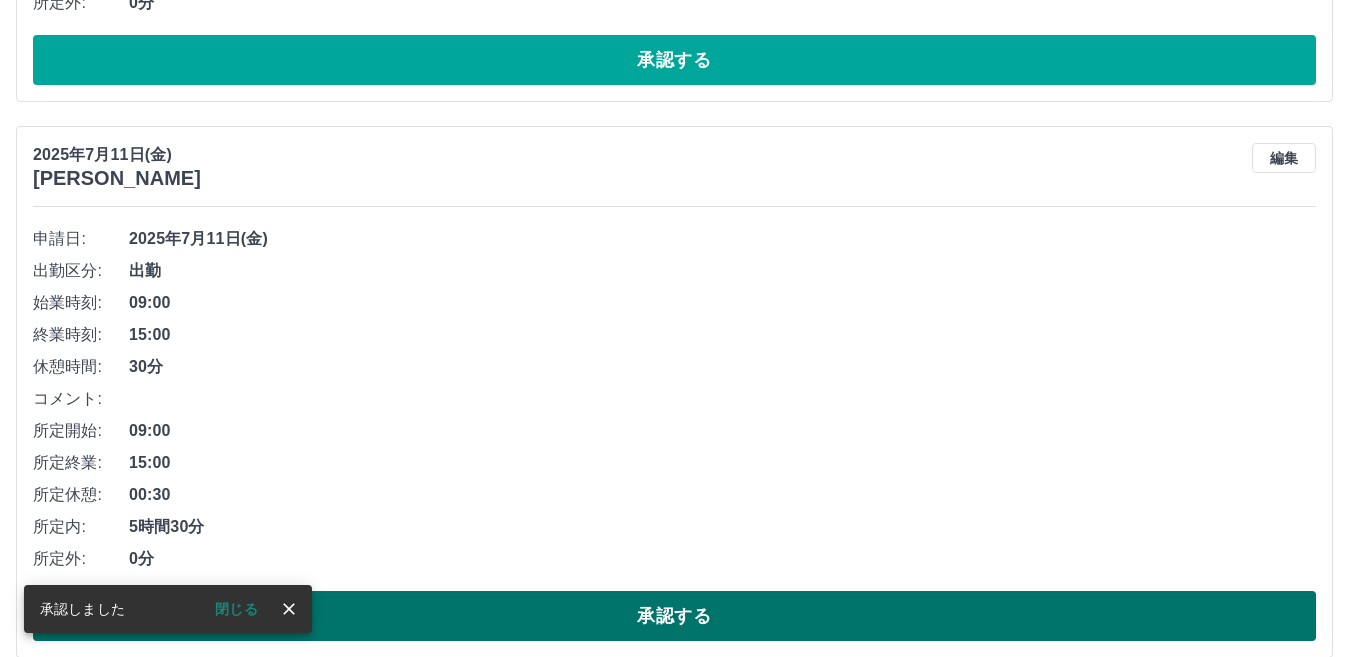 scroll, scrollTop: 788, scrollLeft: 0, axis: vertical 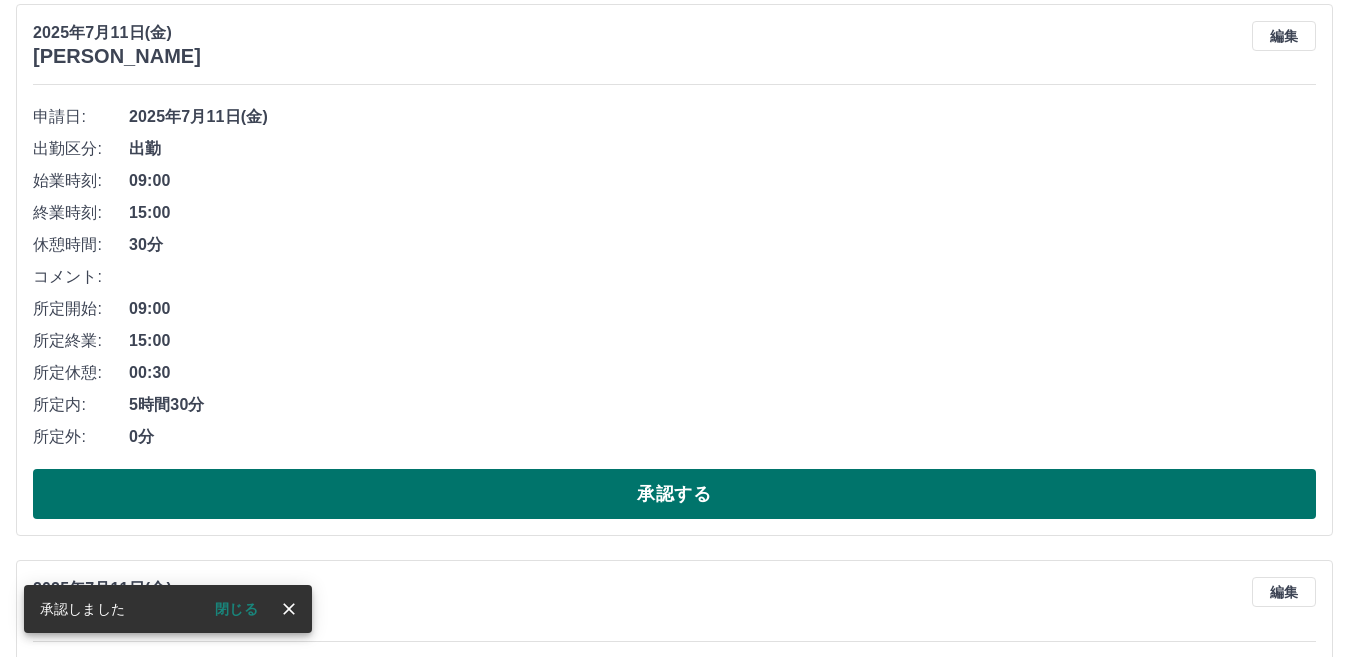 click on "承認する" at bounding box center (674, 494) 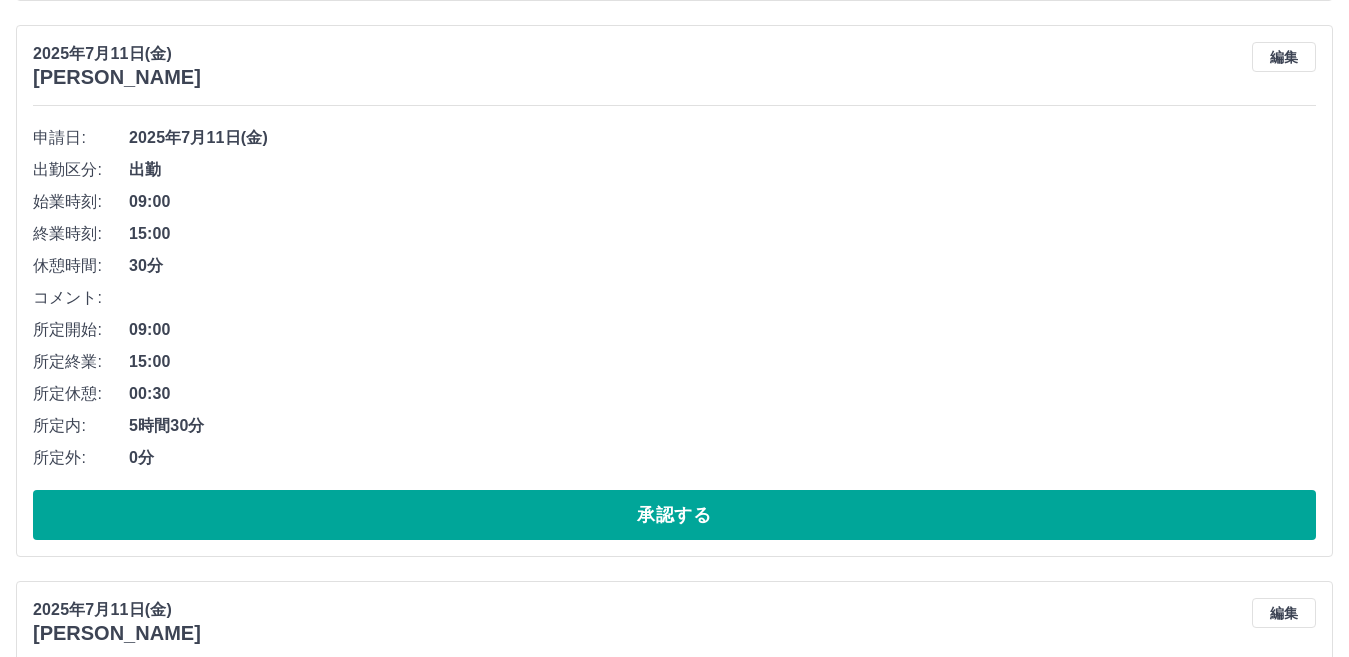 scroll, scrollTop: 732, scrollLeft: 0, axis: vertical 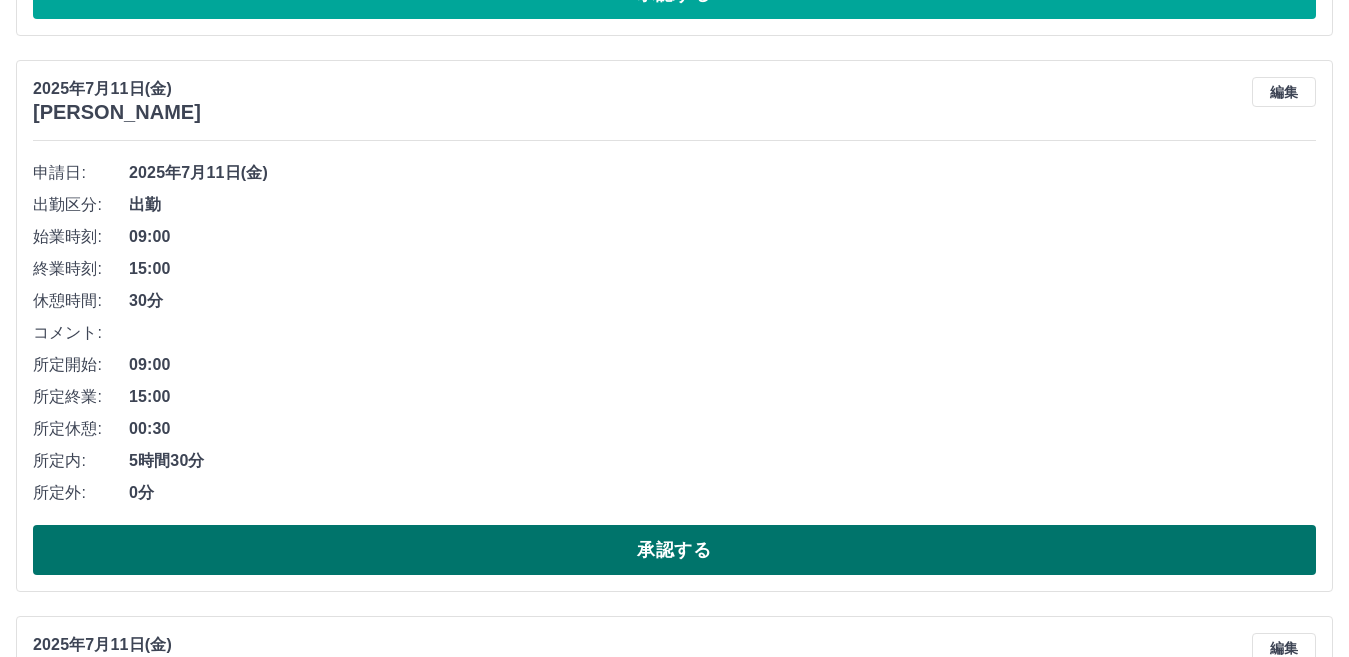 click on "承認する" at bounding box center [674, 550] 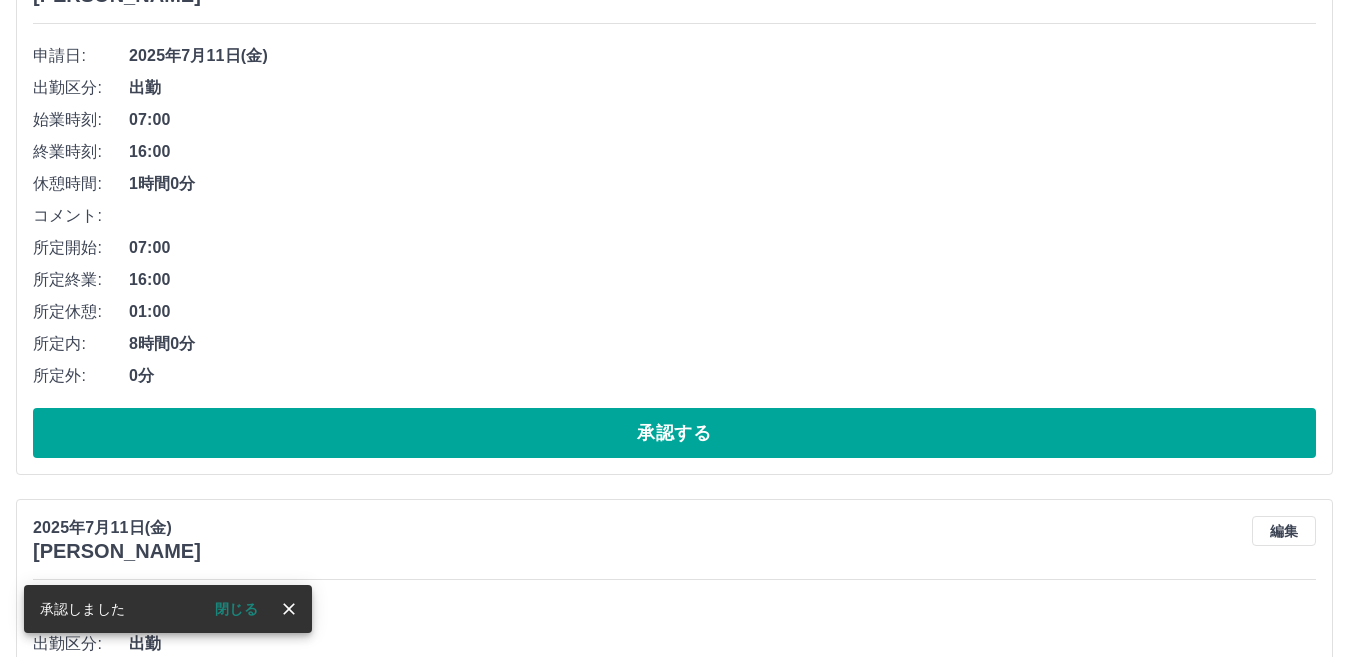 scroll, scrollTop: 693, scrollLeft: 0, axis: vertical 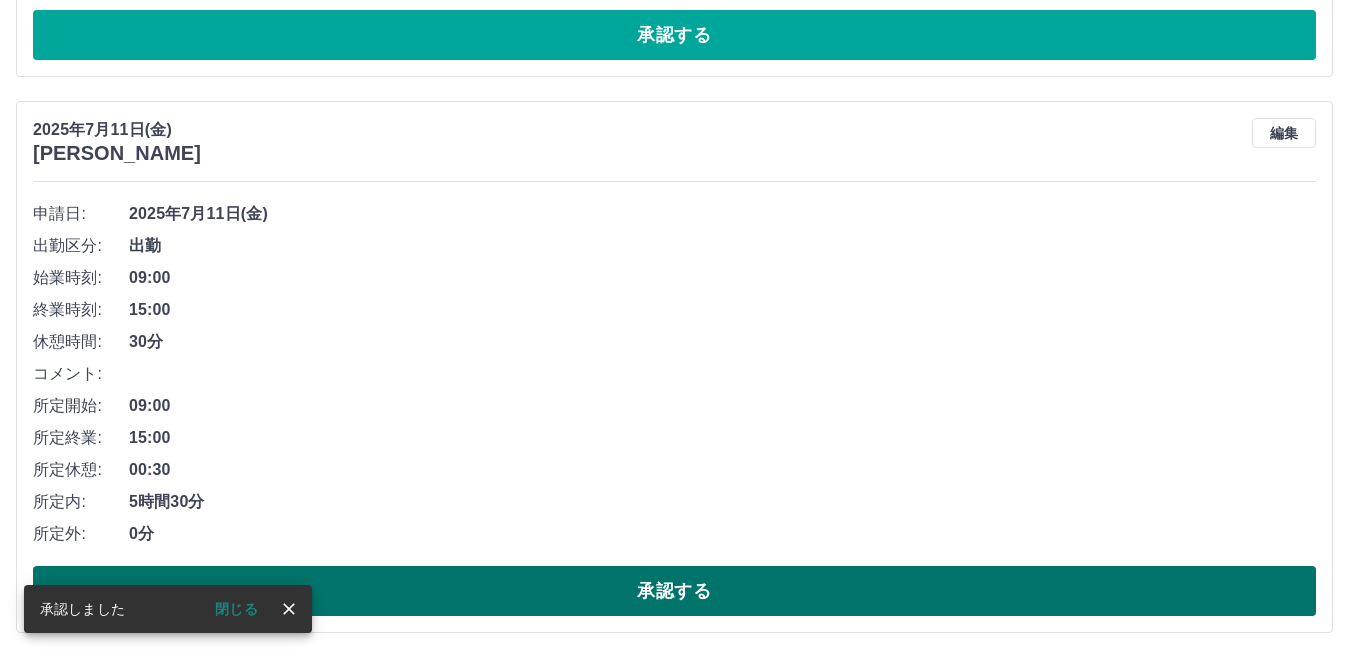 click on "承認する" at bounding box center (674, 591) 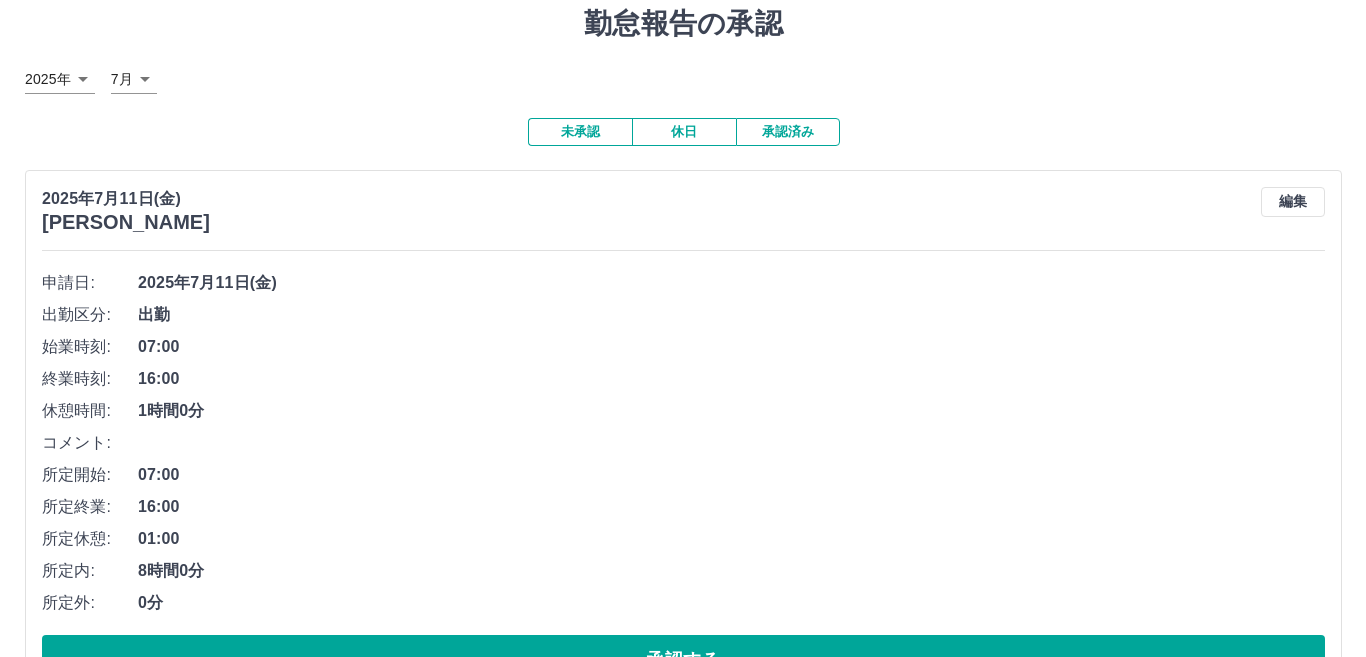 scroll, scrollTop: 0, scrollLeft: 0, axis: both 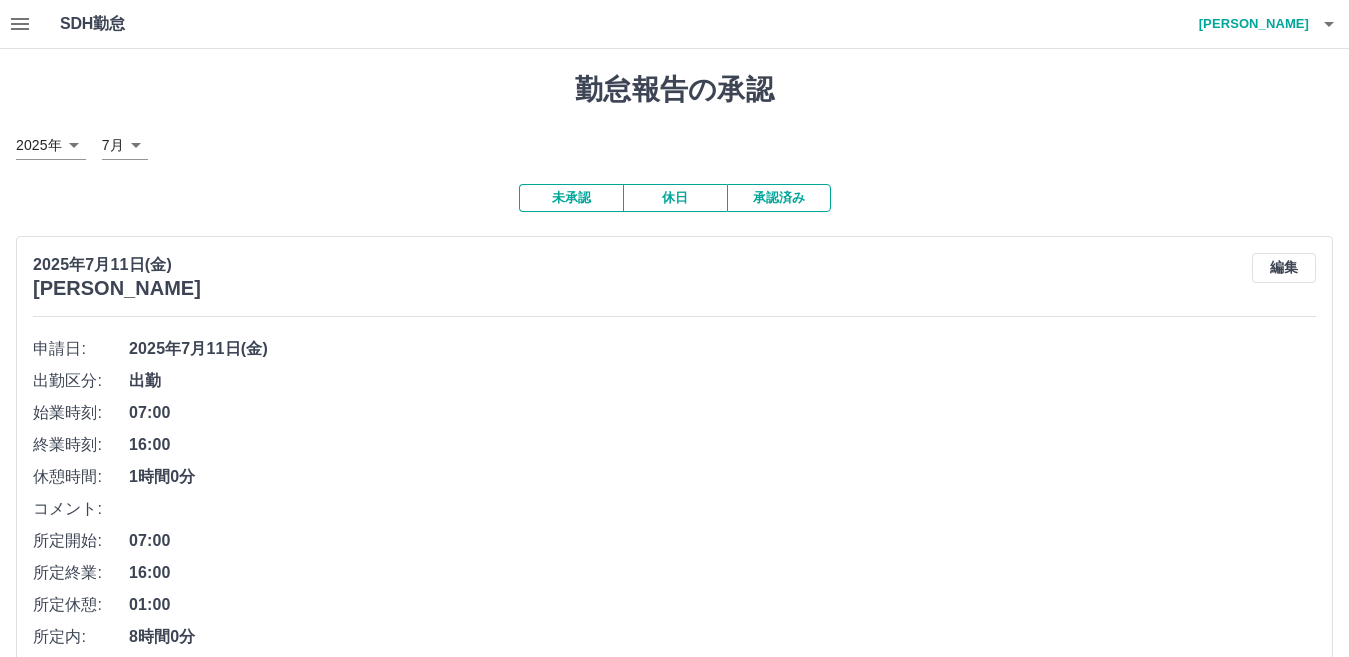 click 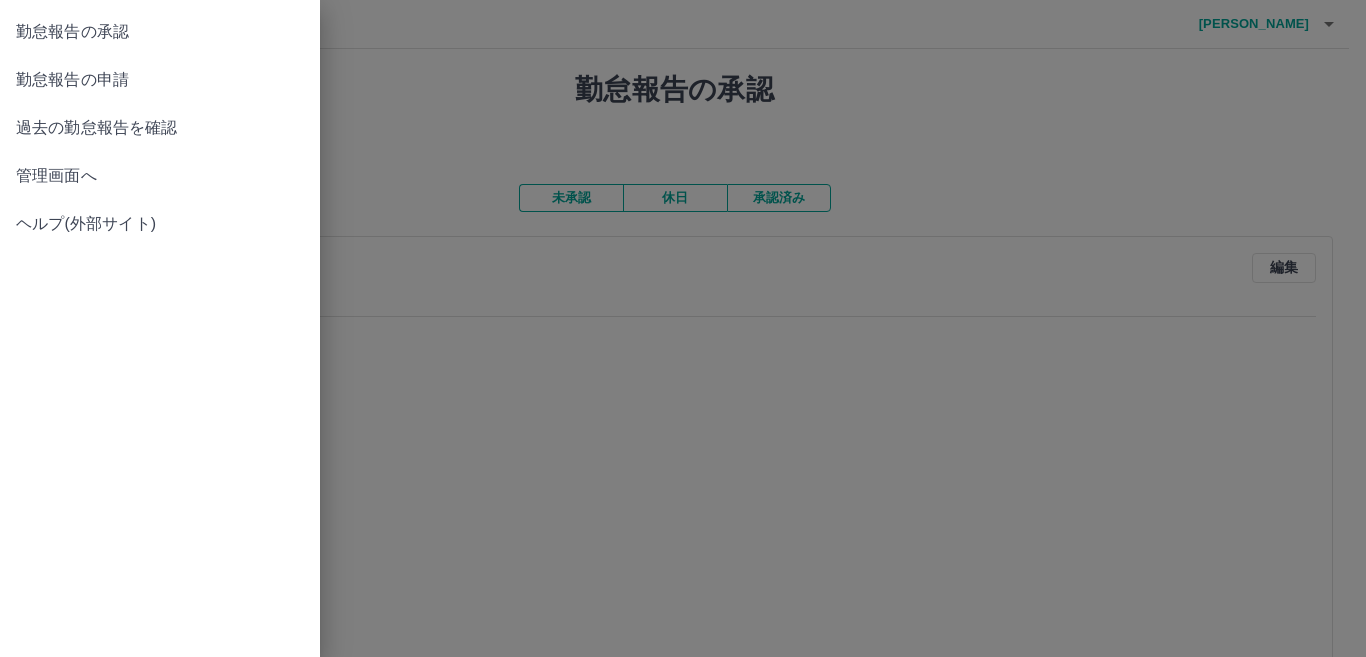 click on "勤怠報告の申請" at bounding box center [160, 80] 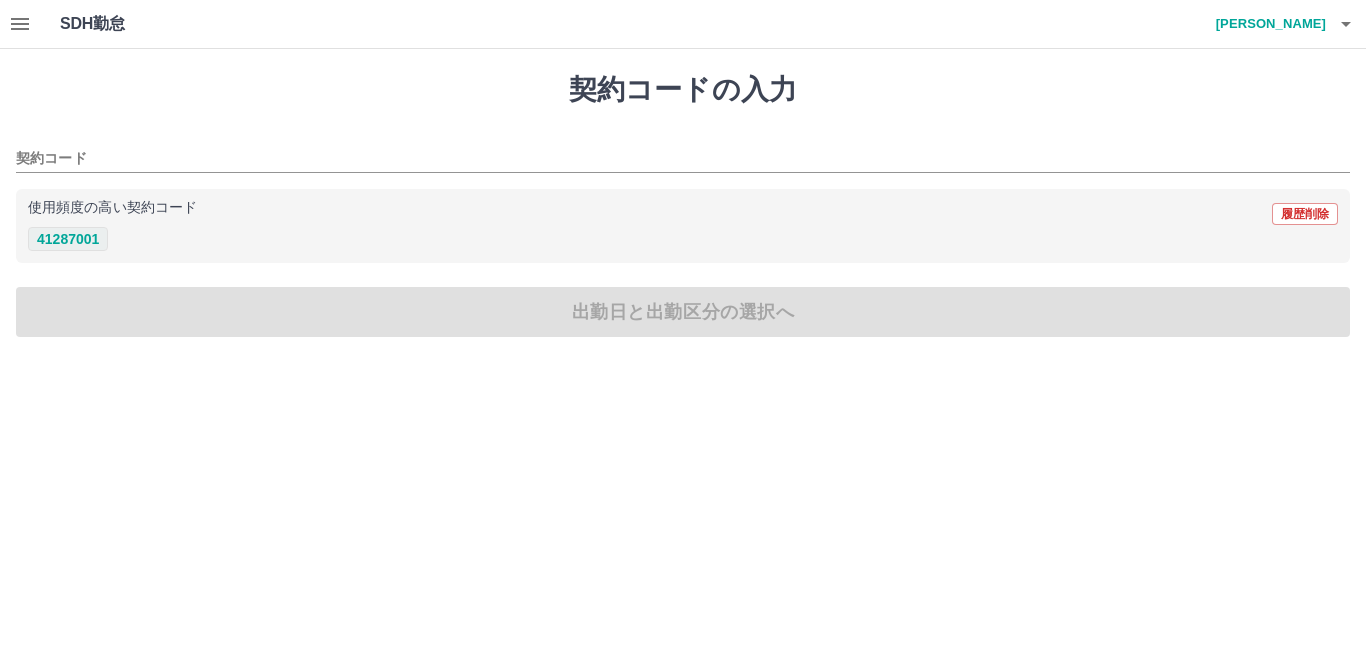 click on "41287001" at bounding box center (68, 239) 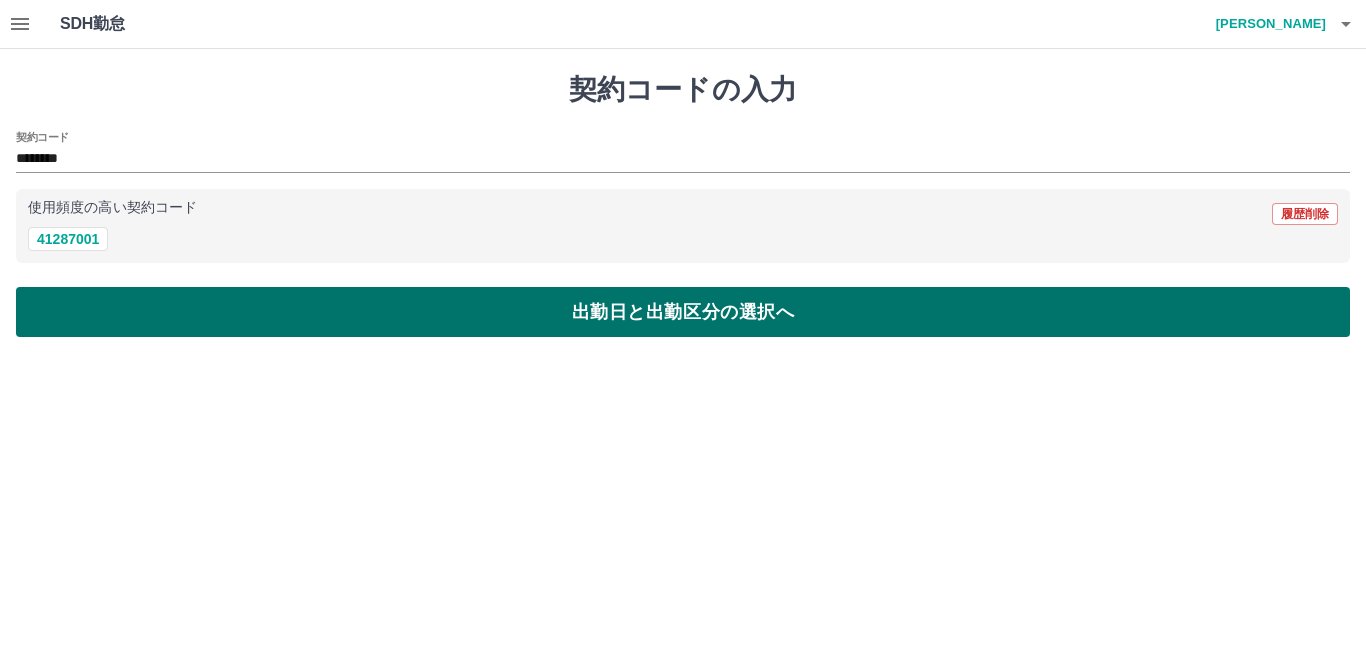 click on "出勤日と出勤区分の選択へ" at bounding box center [683, 312] 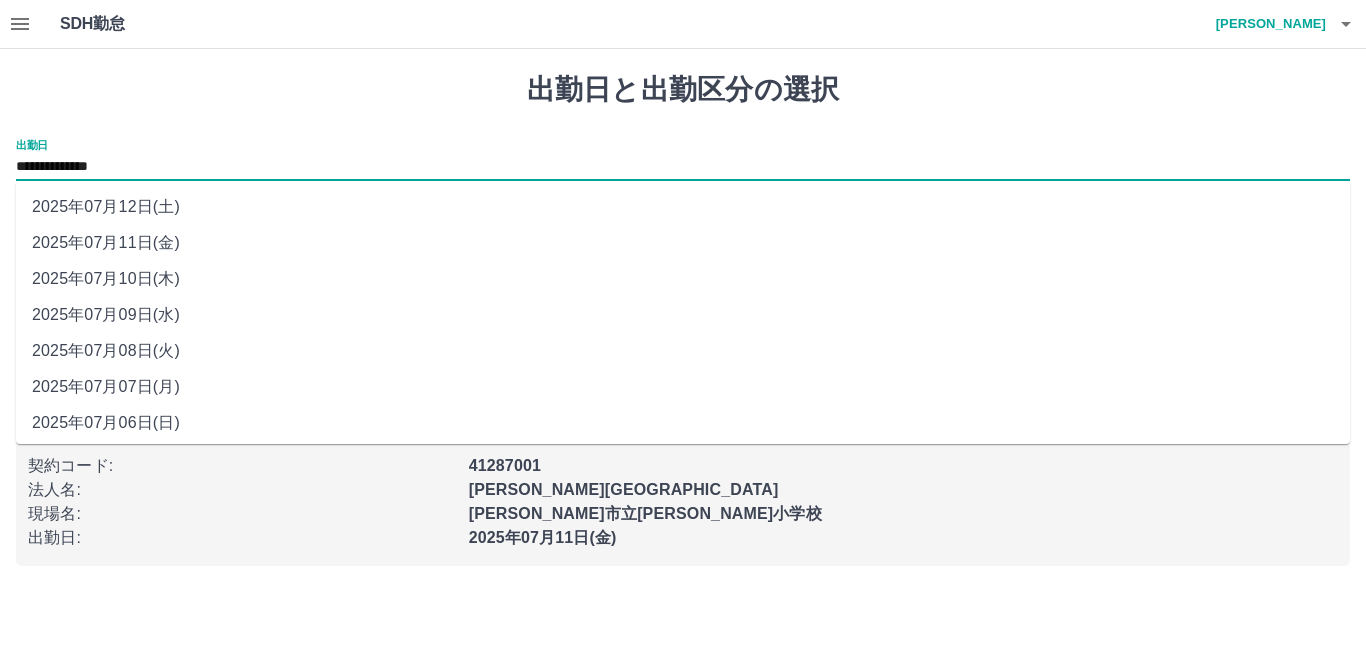 click on "**********" at bounding box center (683, 167) 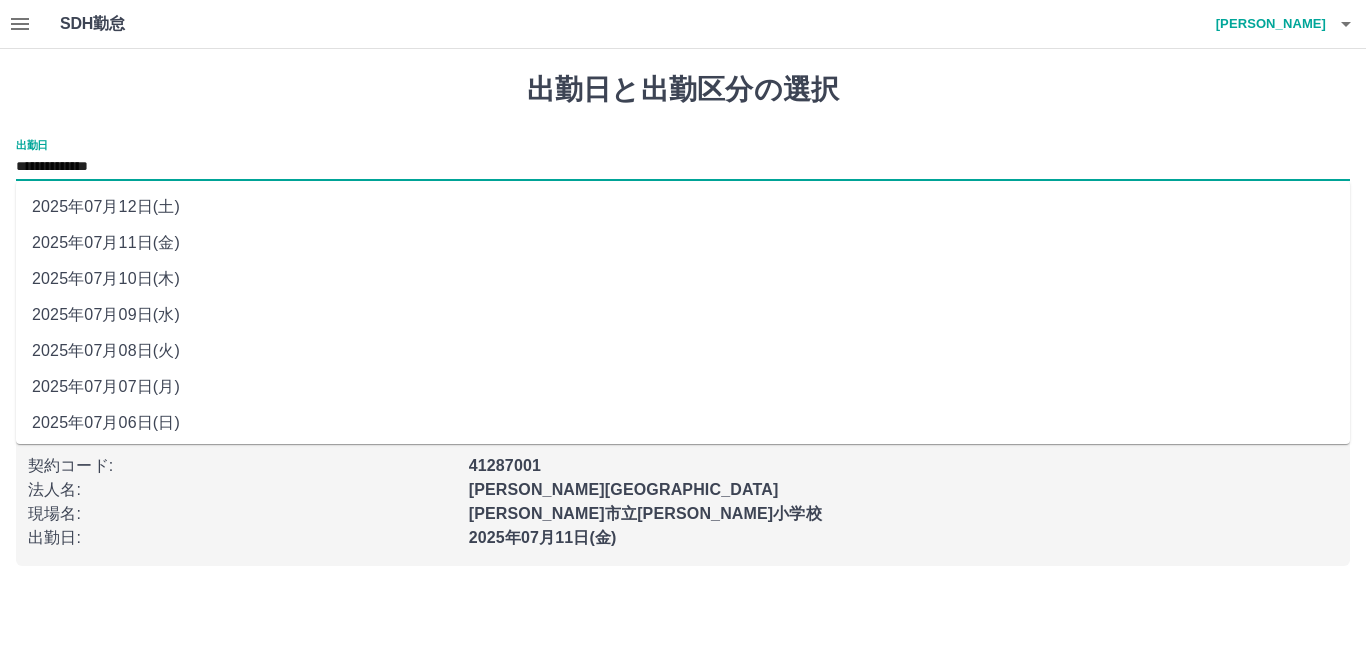 click on "2025年07月12日(土)" at bounding box center (683, 207) 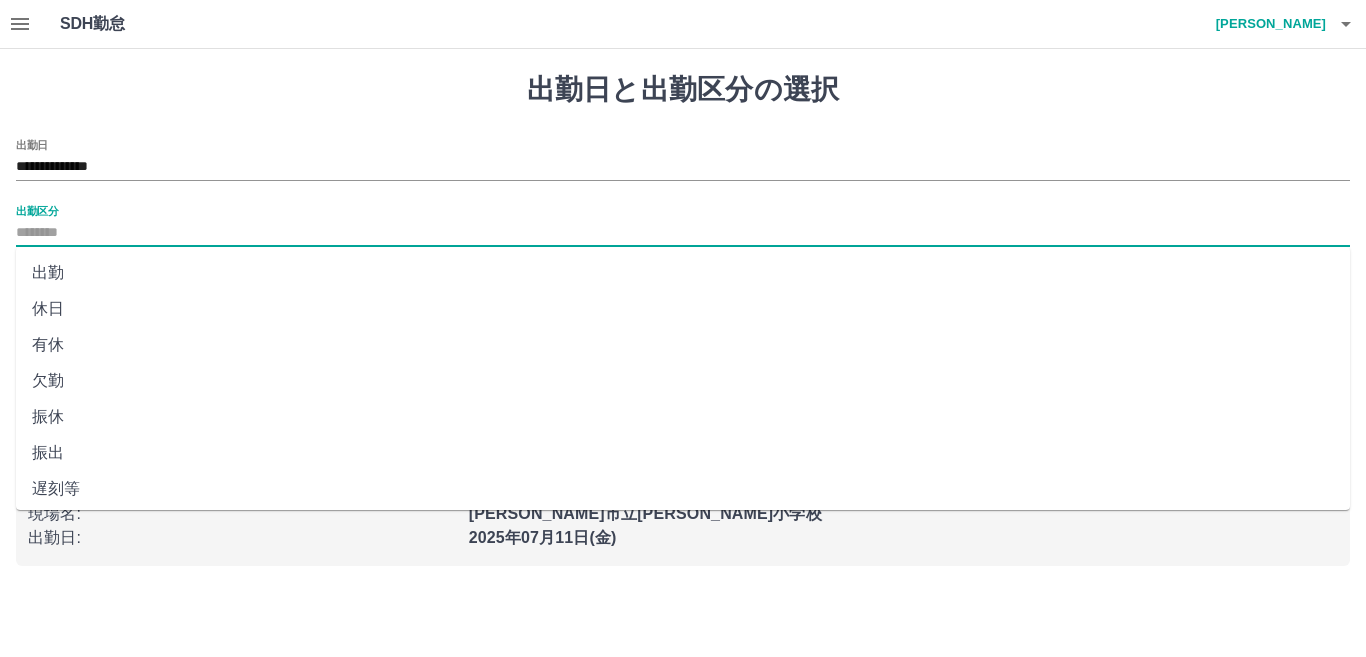 click on "出勤区分" at bounding box center [683, 233] 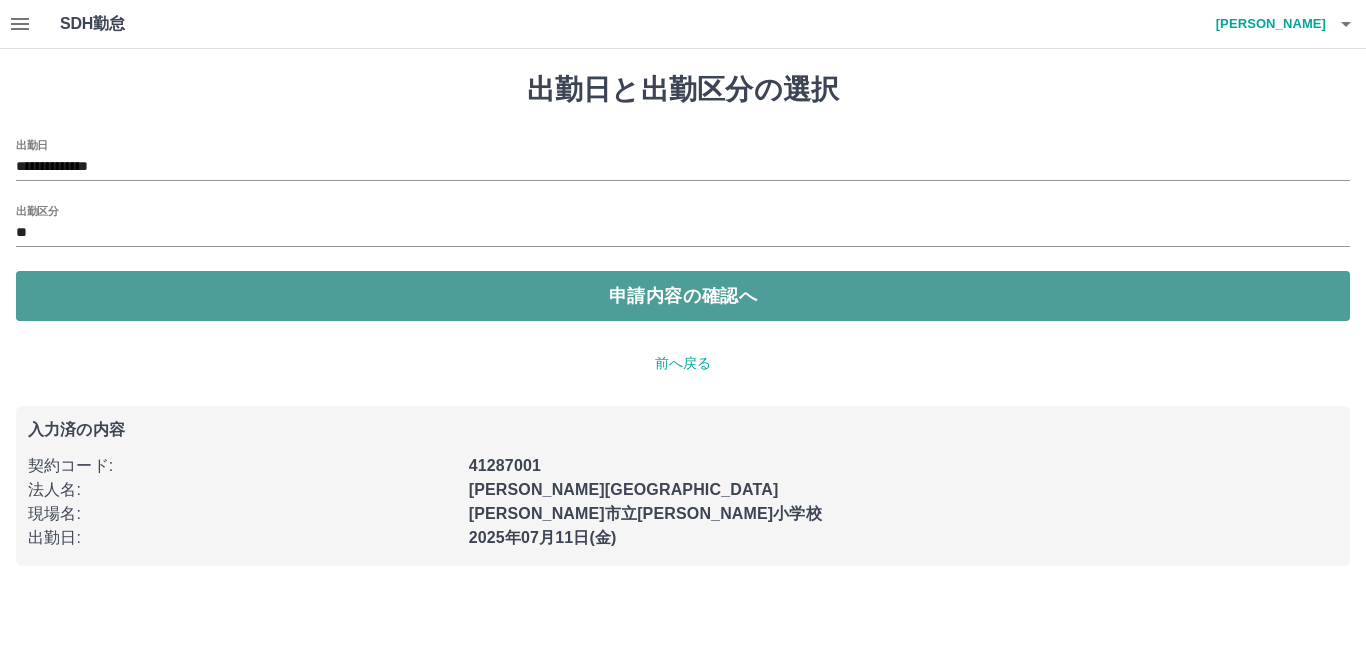 click on "申請内容の確認へ" at bounding box center [683, 296] 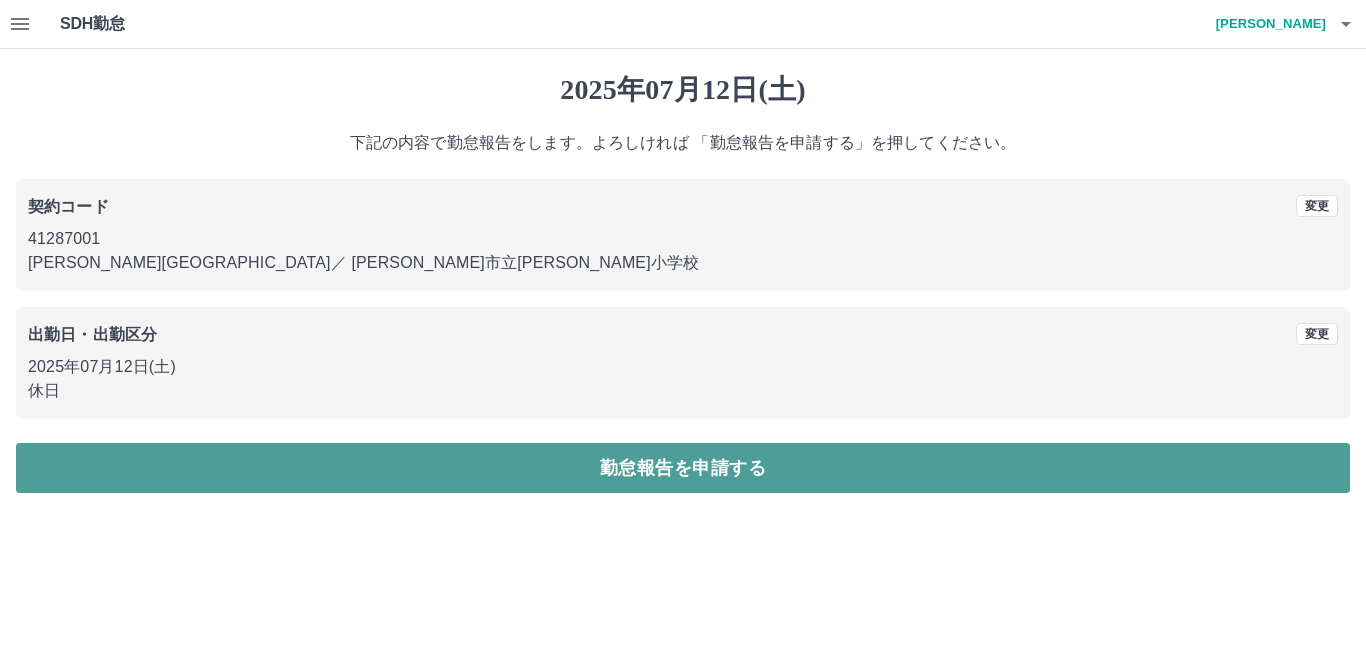 click on "勤怠報告を申請する" at bounding box center (683, 468) 